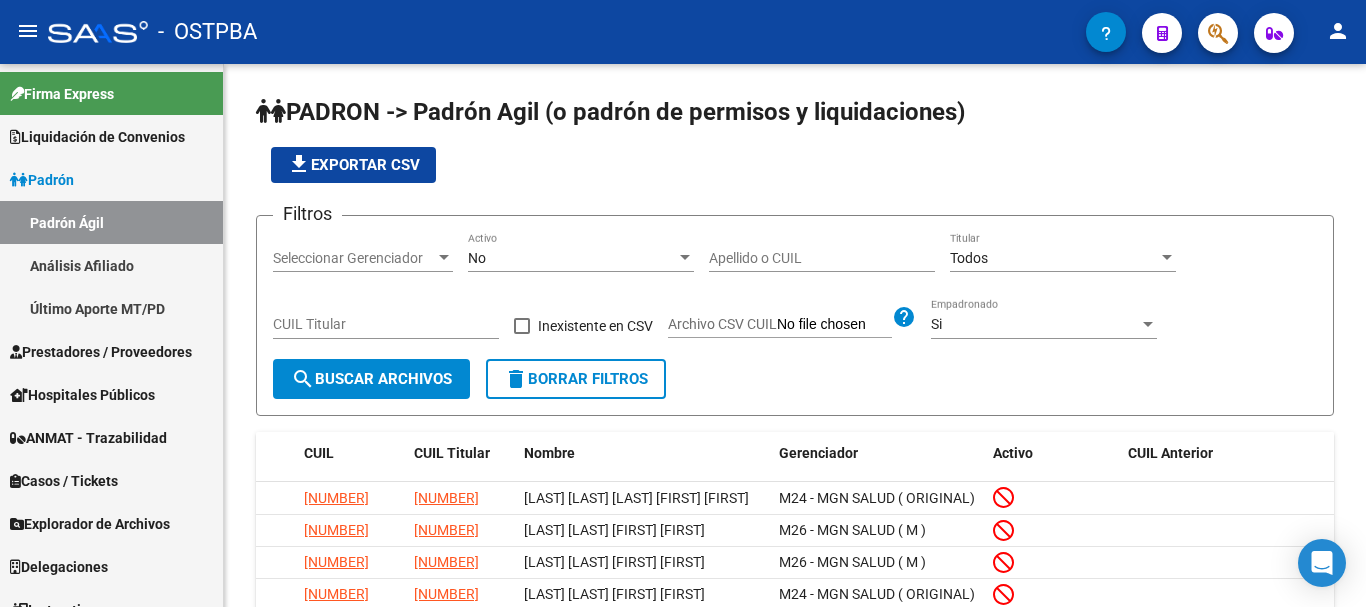 scroll, scrollTop: 0, scrollLeft: 0, axis: both 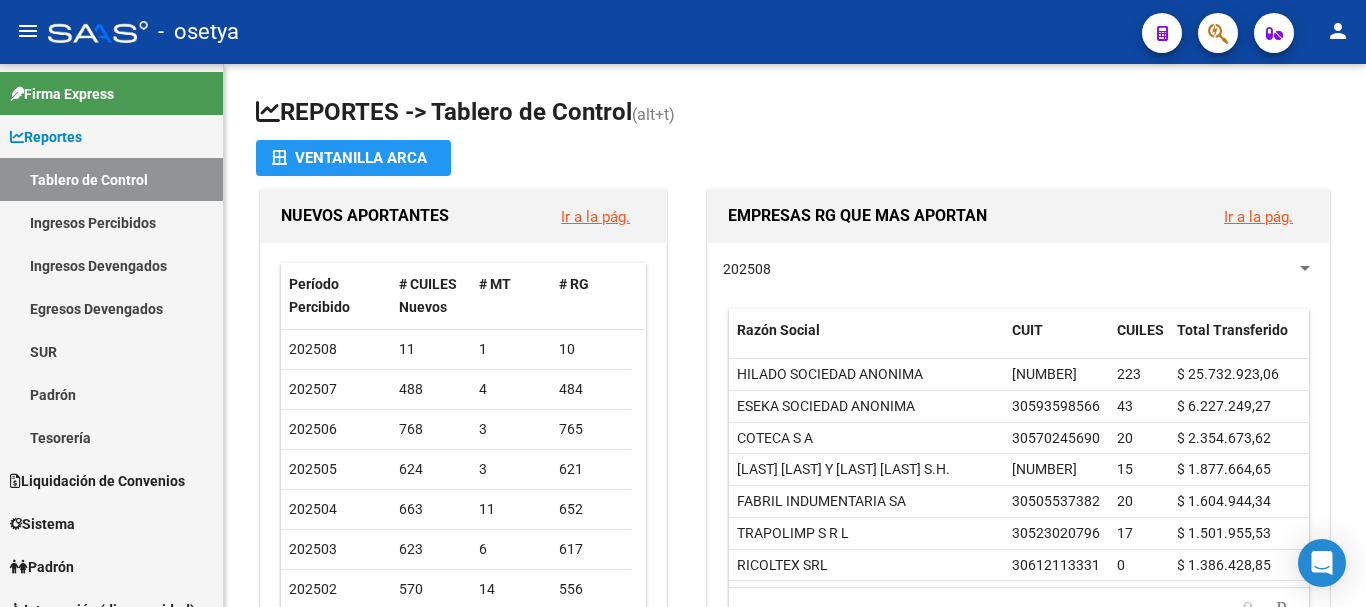 click 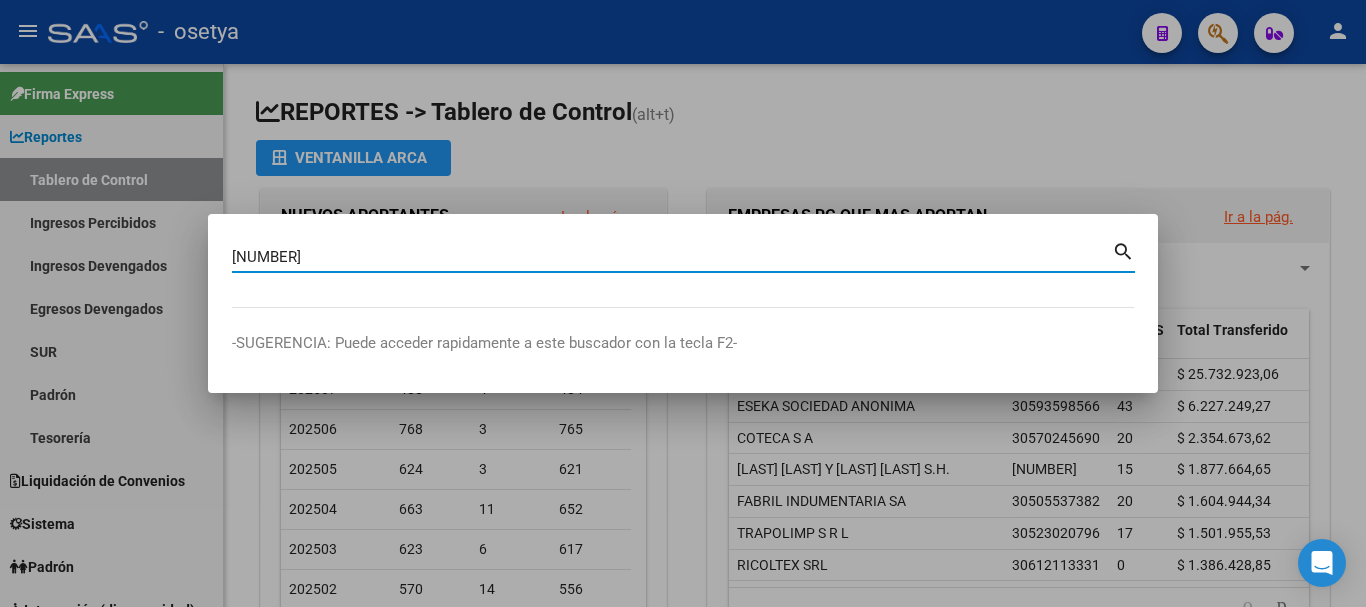 type on "26340448" 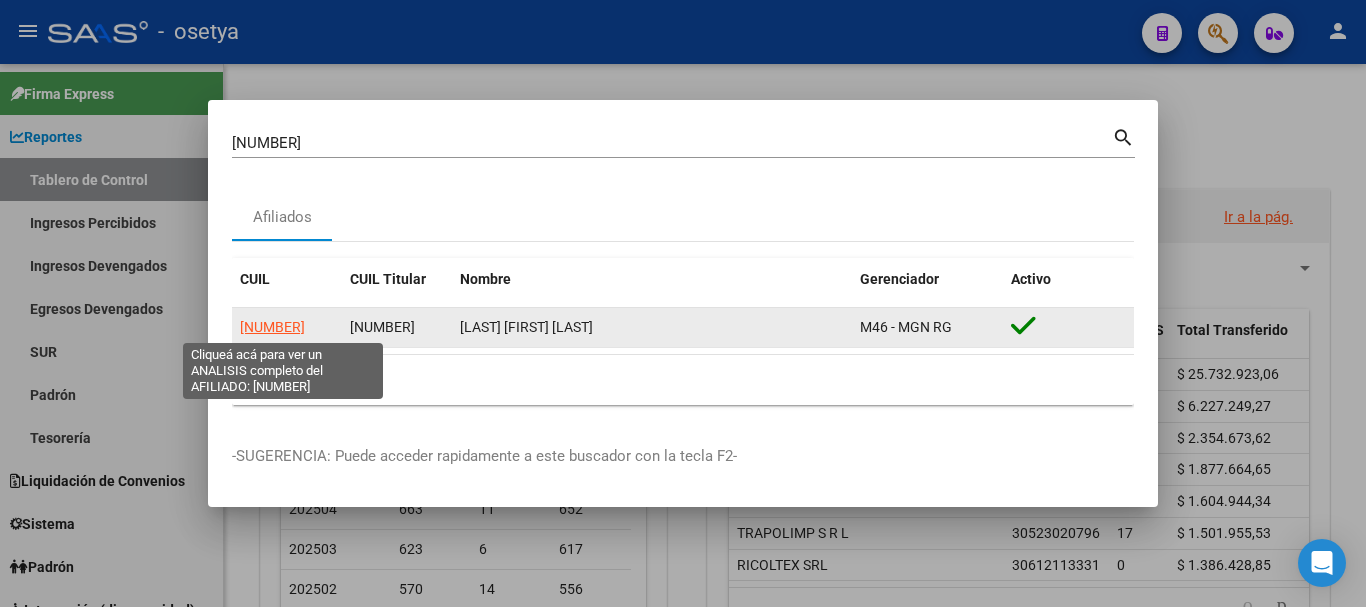 click on "20263404484" 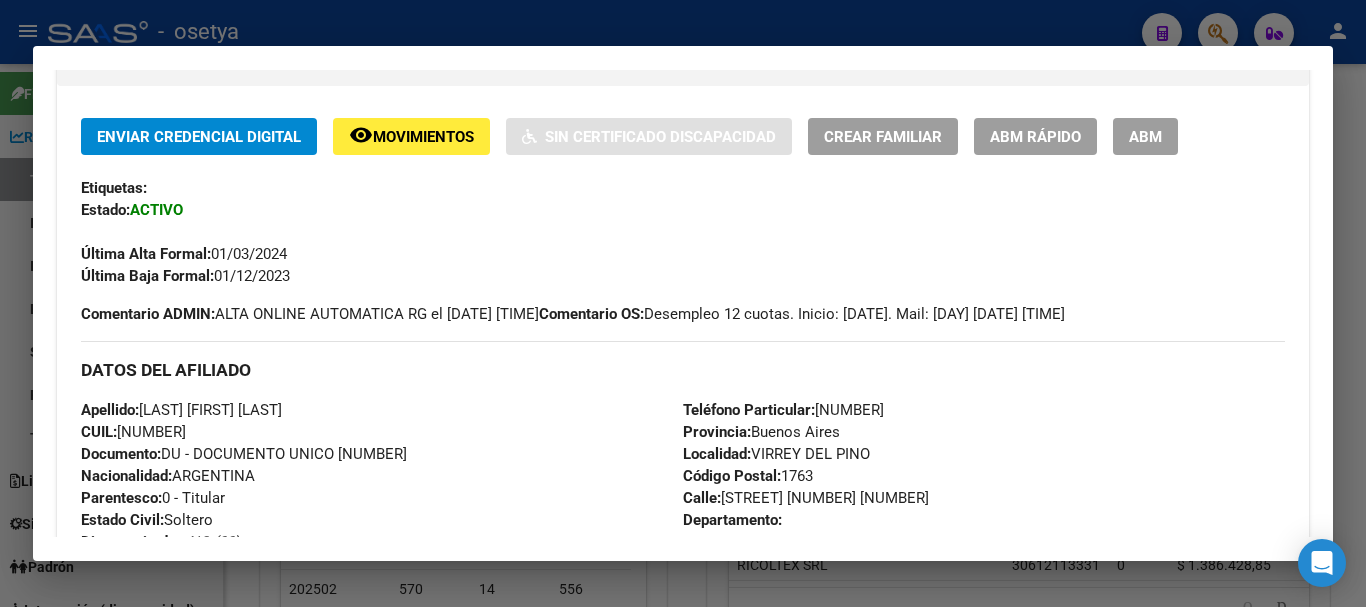 scroll, scrollTop: 260, scrollLeft: 0, axis: vertical 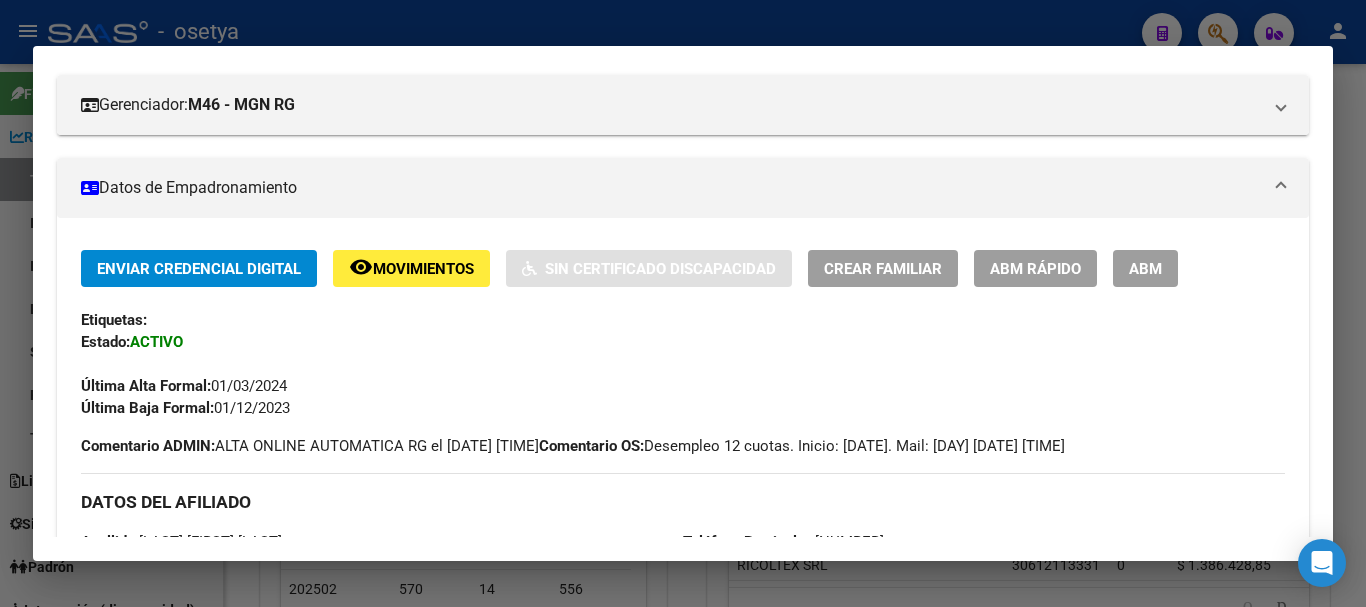 click on "ABM" at bounding box center [1145, 269] 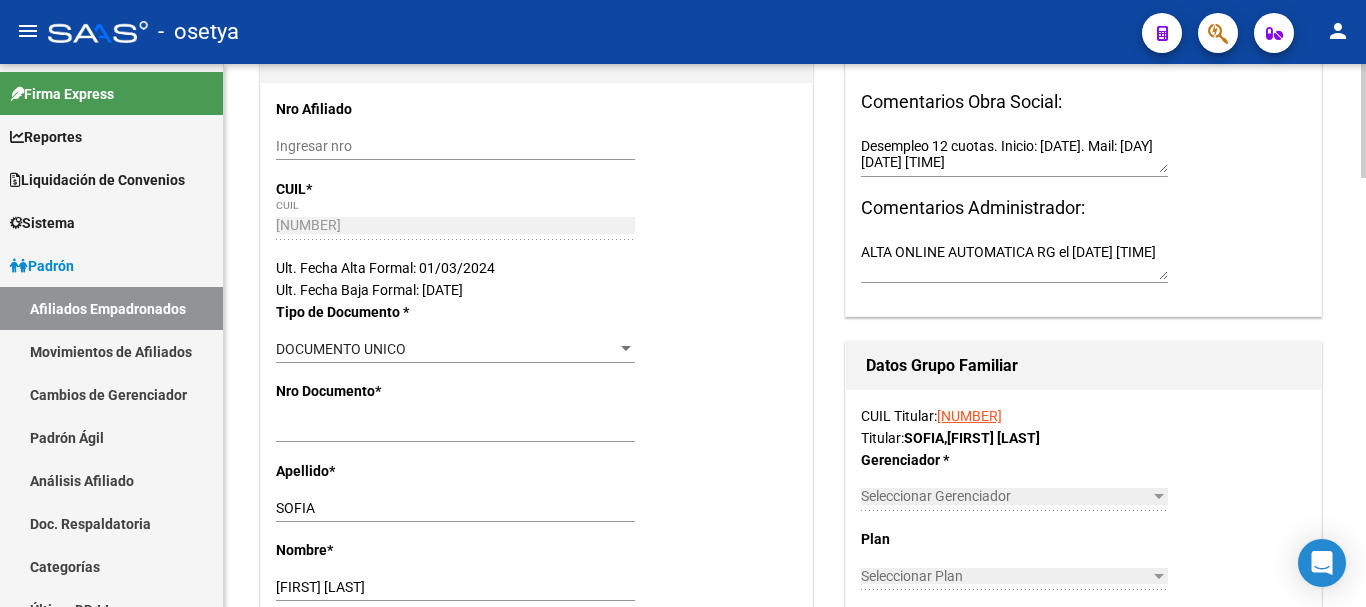 radio on "true" 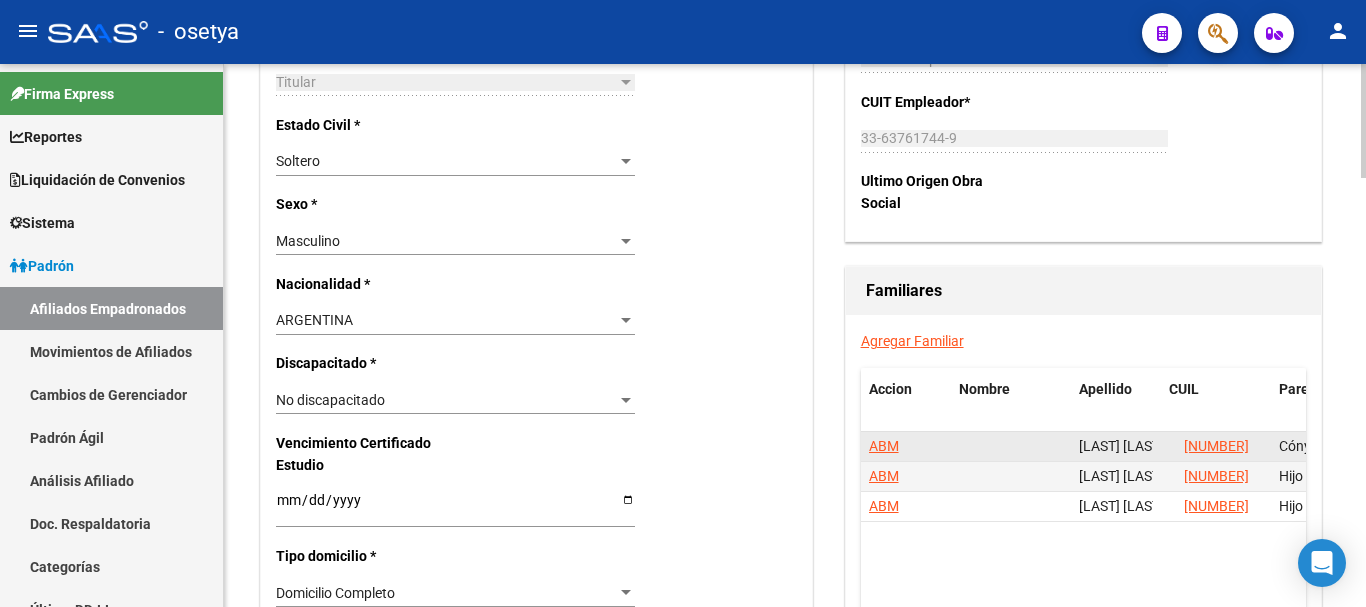 scroll, scrollTop: 900, scrollLeft: 0, axis: vertical 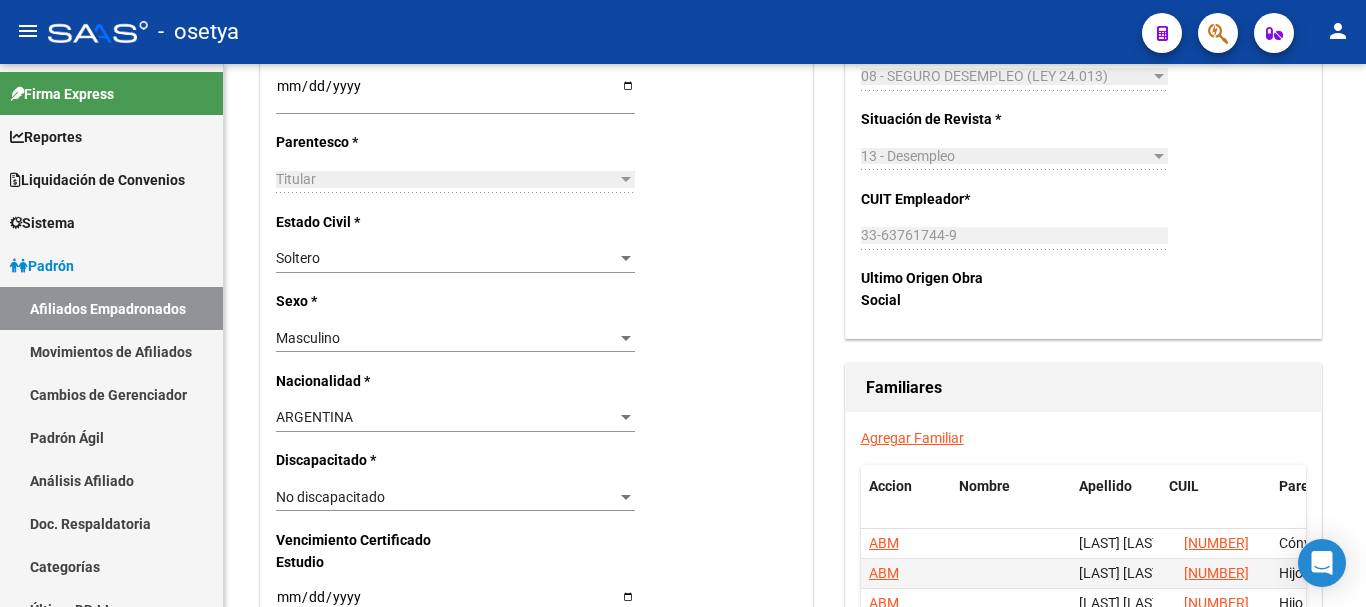 click on "Agregar Familiar" 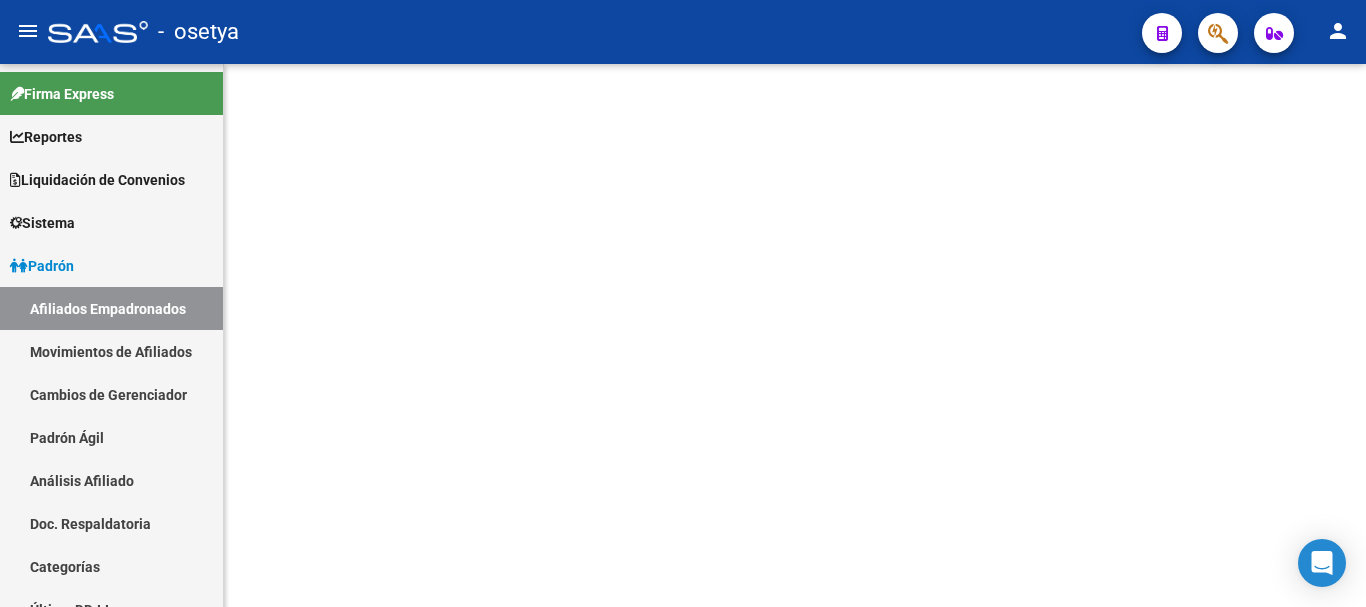 scroll, scrollTop: 0, scrollLeft: 0, axis: both 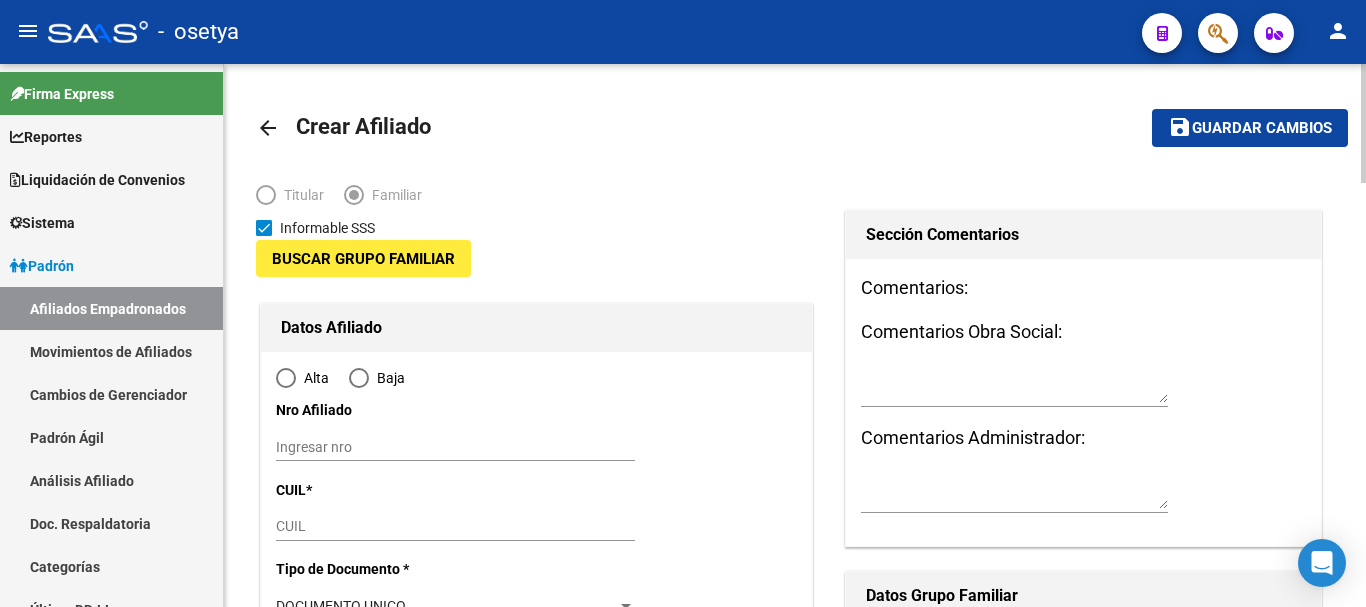 type on "33-63761744-9" 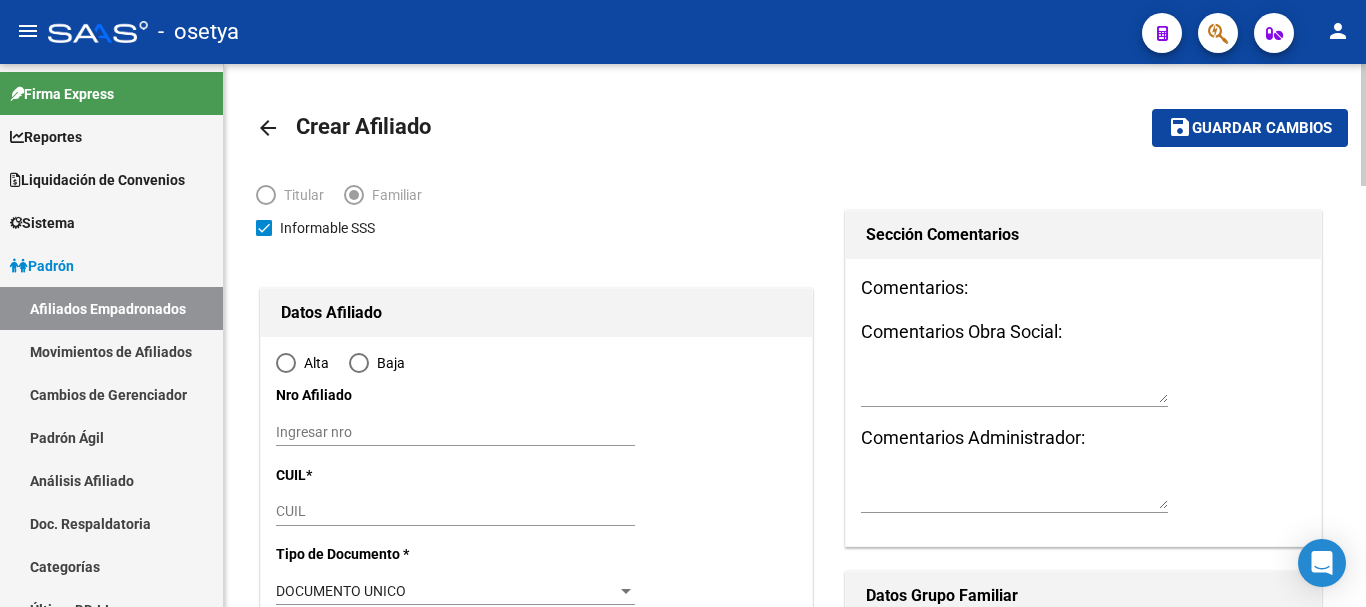 type on "VIRREY DEL PINO" 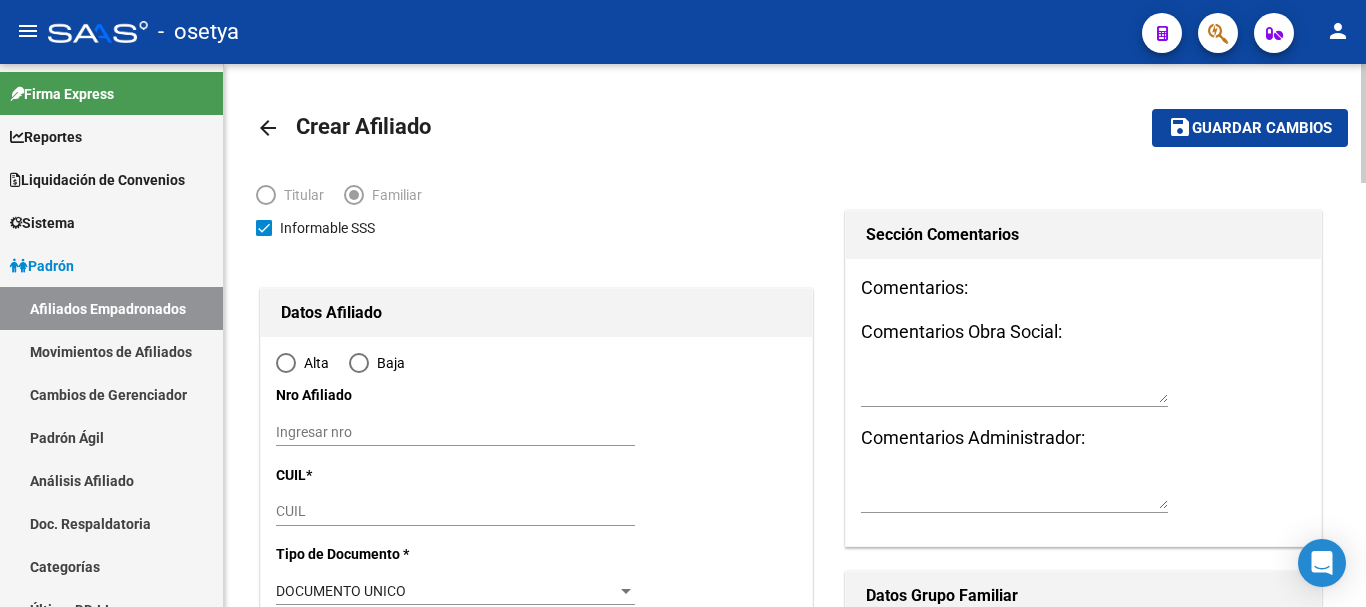 radio on "true" 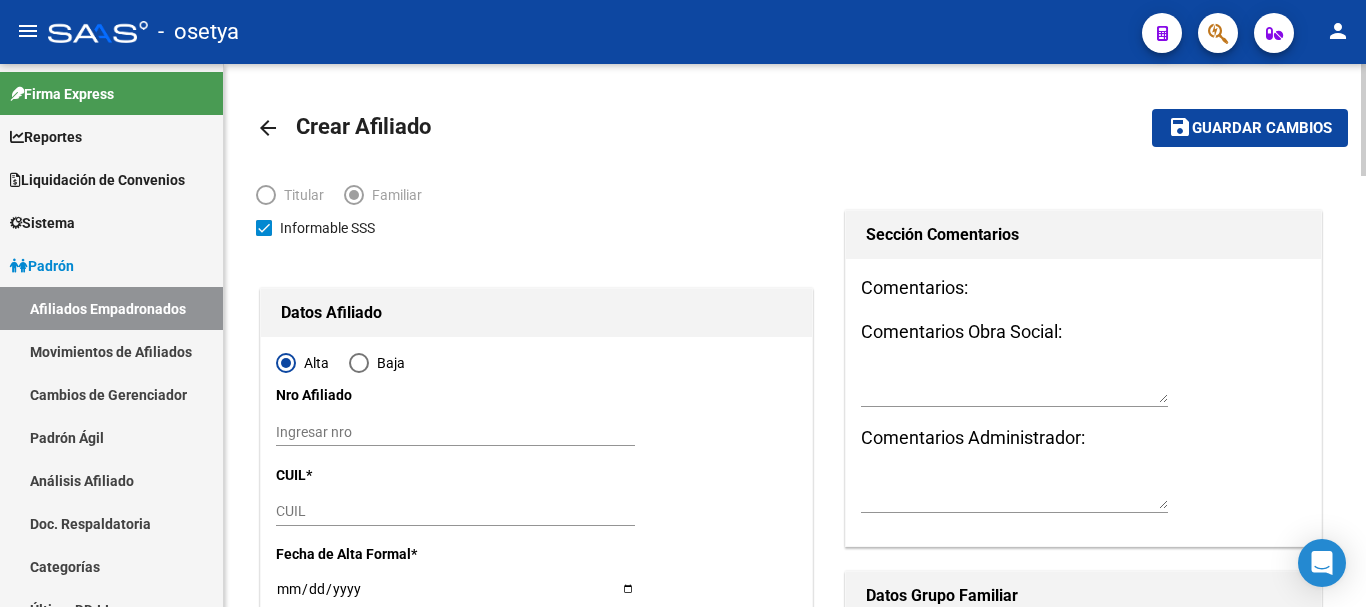 click on "CUIL" at bounding box center [455, 511] 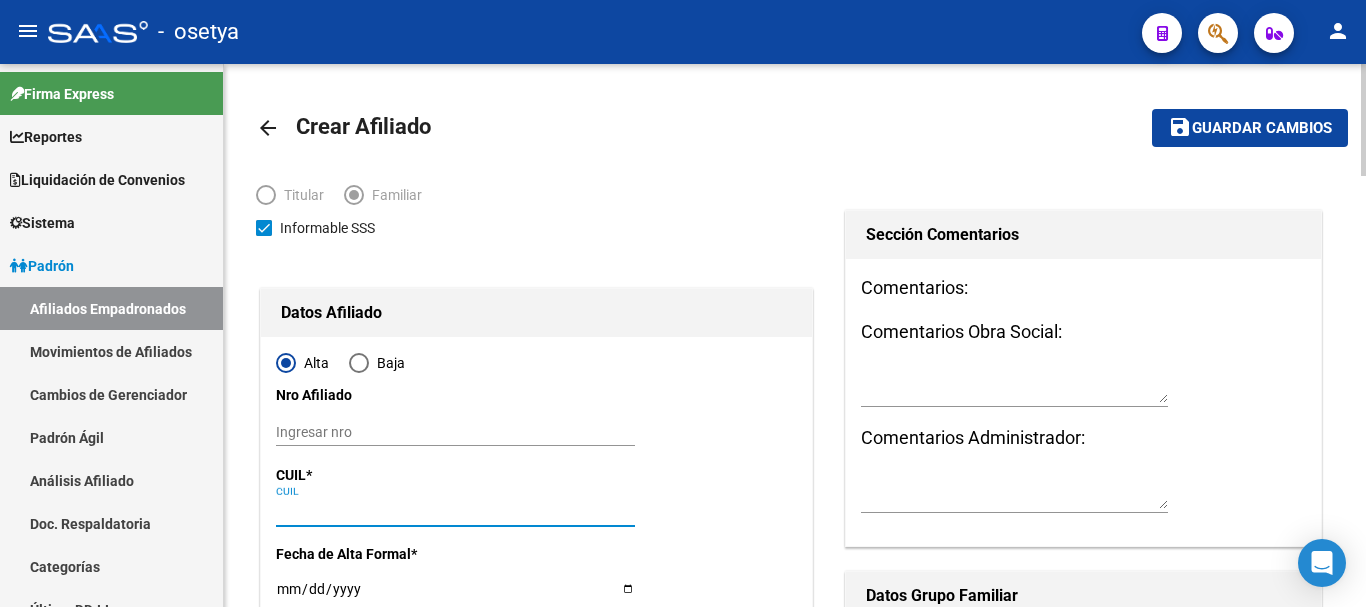 type on "33-63761744-9" 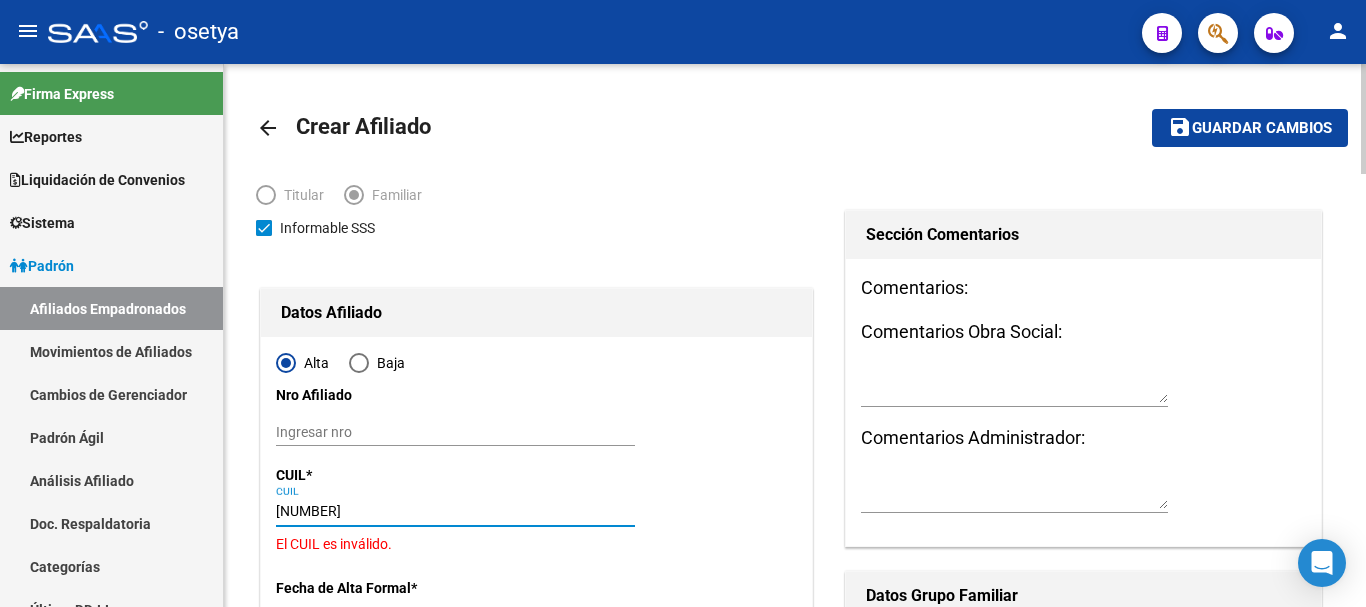type on "20-70727572-4" 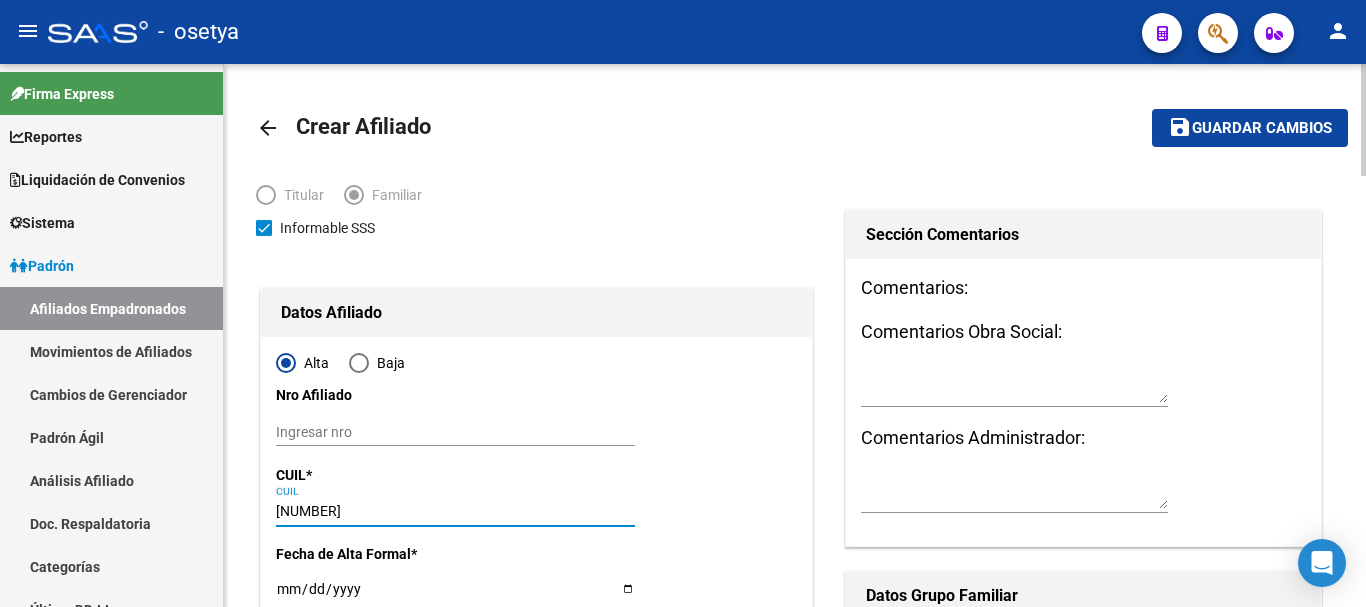 type on "70727572" 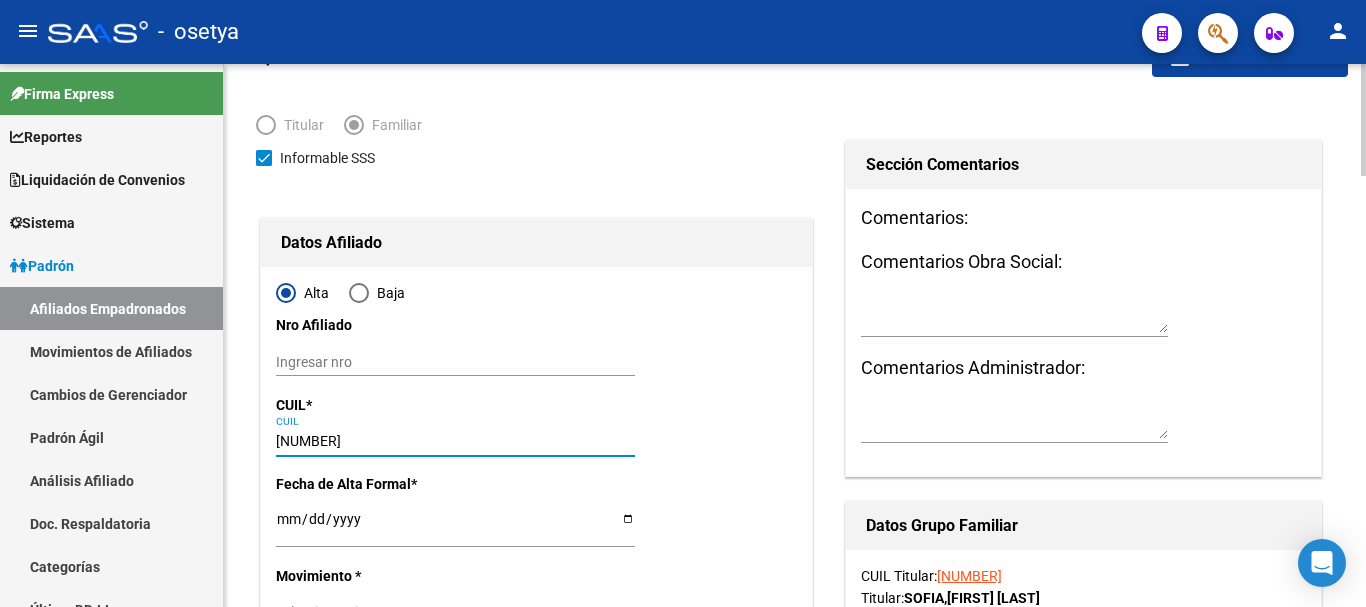 scroll, scrollTop: 100, scrollLeft: 0, axis: vertical 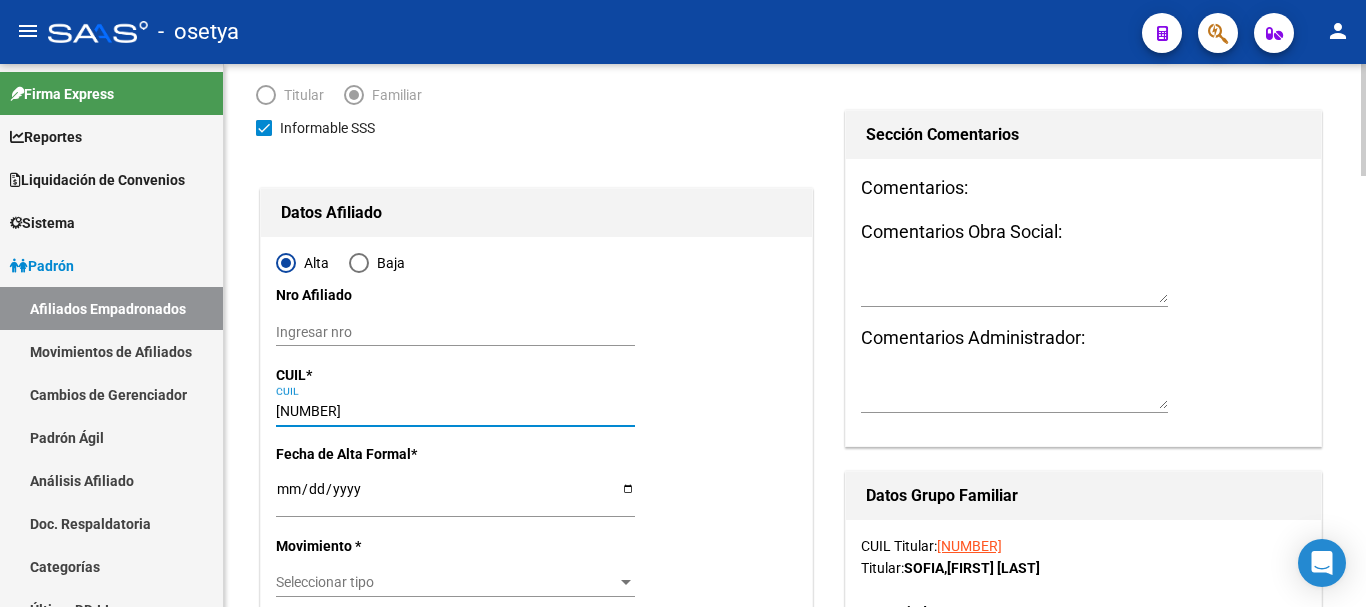 type on "20-70727572-4" 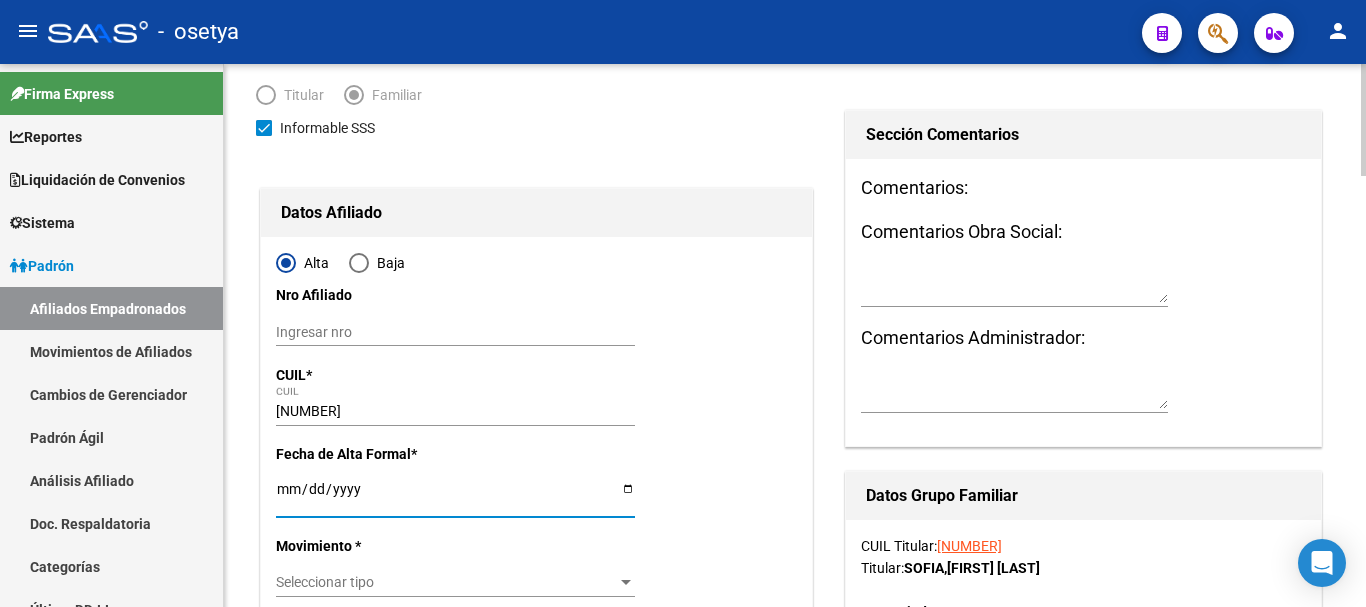 click on "Ingresar fecha" at bounding box center (455, 496) 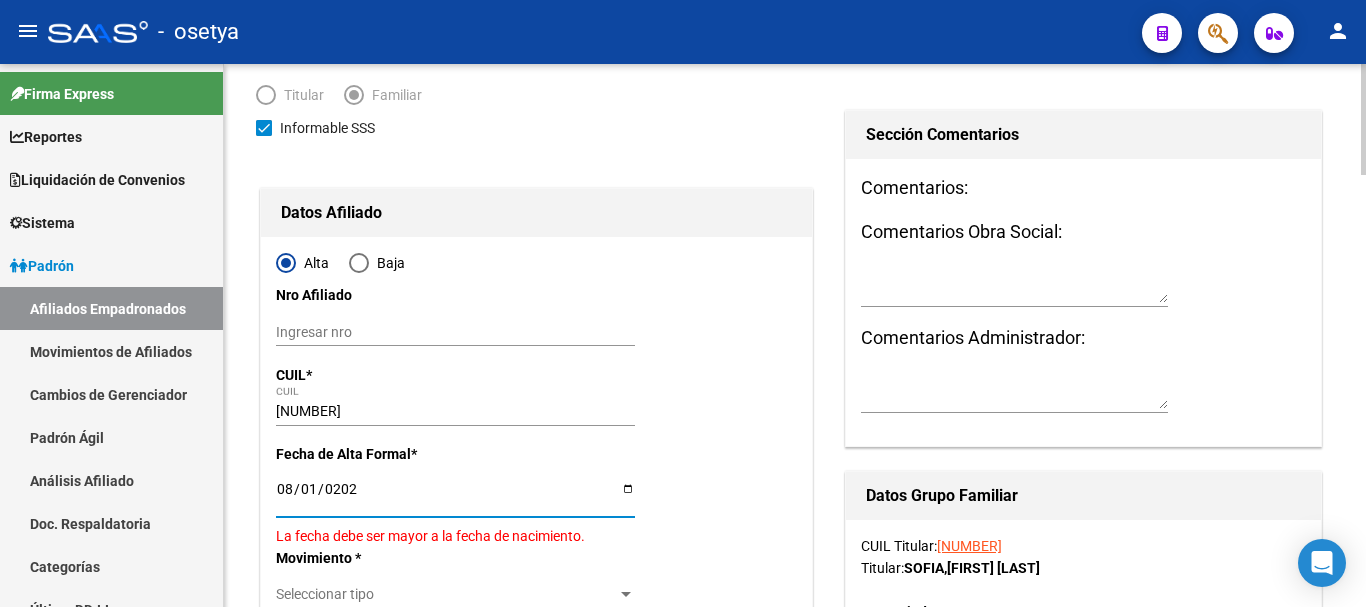 type on "2025-08-01" 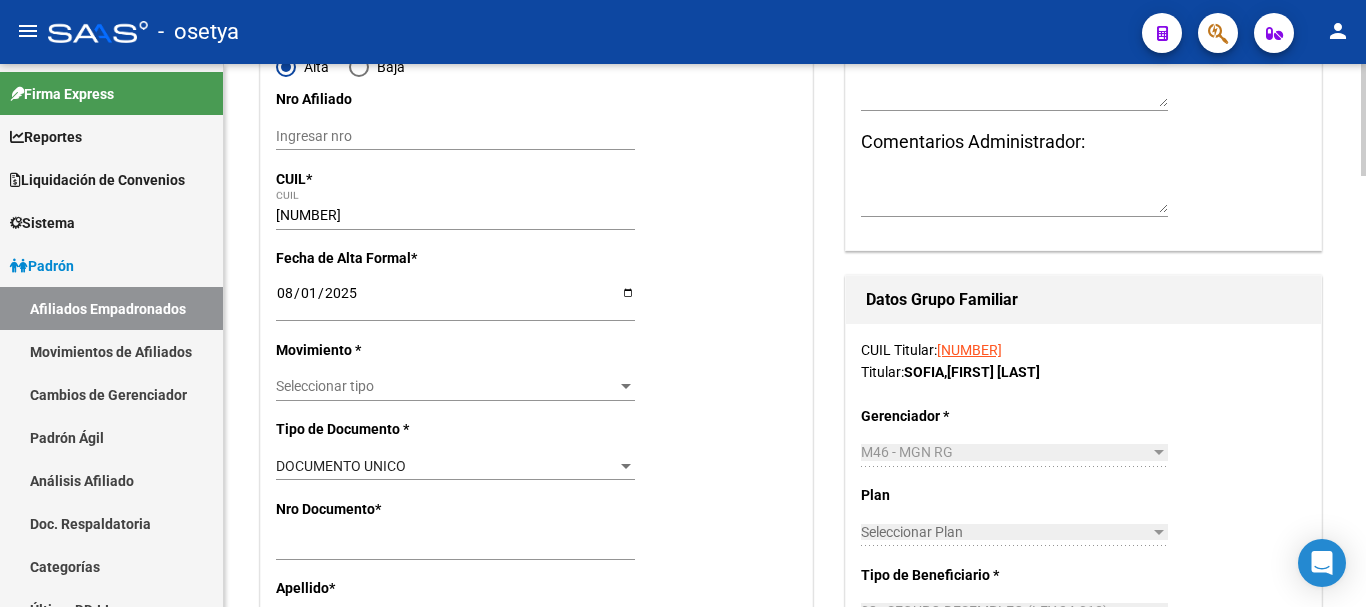 scroll, scrollTop: 300, scrollLeft: 0, axis: vertical 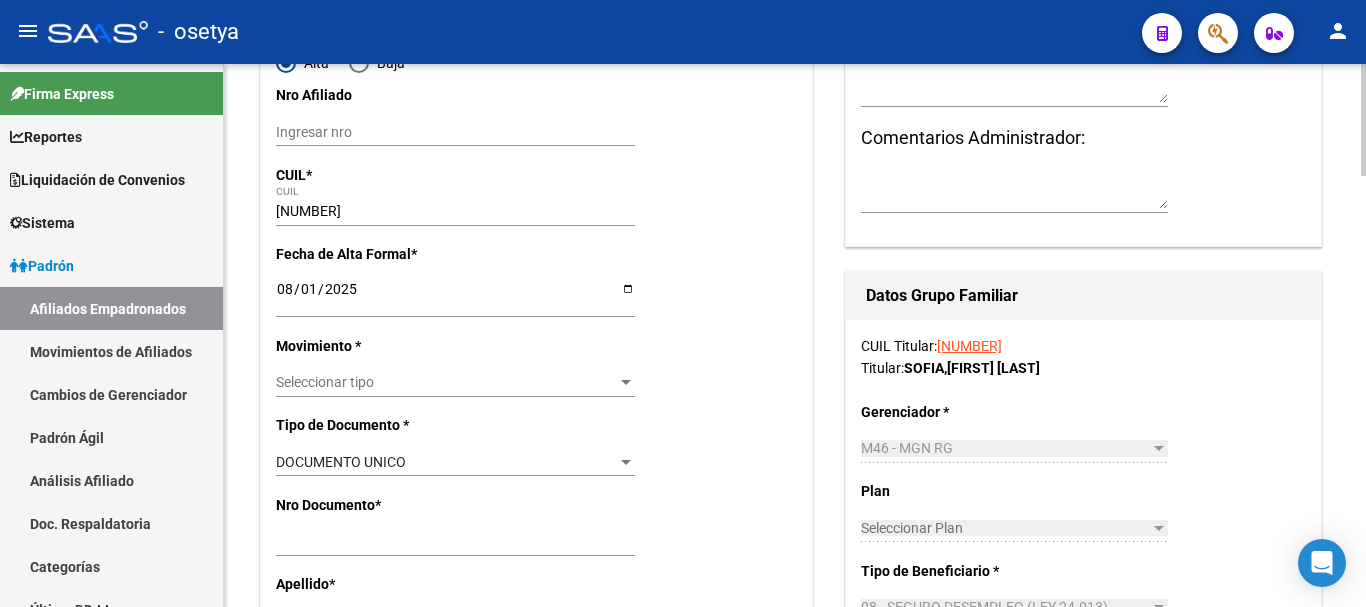 click on "Alta   Baja Nro Afiliado    Ingresar nro  CUIL  *   20-70727572-4 CUIL  ARCA Padrón Fecha de Alta Formal  *   2025-08-01 Ingresar fecha   Movimiento * Seleccionar tipo Seleccionar tipo  Tipo de Documento * DOCUMENTO UNICO Seleccionar tipo Nro Documento  *   70727572 Ingresar nro  Apellido  *   SOFIA CARBALLO Ingresar apellido  Nombre  *   ABDIEL BENJAMIN Ingresar nombre  Fecha de nacimiento  *   2025-07-18 Ingresar fecha   Parentesco * Seleccionar parentesco Seleccionar parentesco  Estado Civil * Seleccionar tipo Seleccionar tipo  Sexo * Masculino Seleccionar sexo  Nacionalidad * ARGENTINA Seleccionar tipo  Discapacitado * No discapacitado Seleccionar tipo Vencimiento Certificado Estudio    Ingresar fecha   Tipo domicilio * Domicilio Completo Seleccionar tipo domicilio  Provincia * Buenos Aires Seleccionar provincia Localidad  *   VIRREY DEL PINO Ingresar el nombre  Codigo Postal  *   1763 Ingresar el codigo  Calle  *   EDMUNDO DAMICIS Ingresar calle  Numero  *   7890 Ingresar nro  Piso    Ingresar piso" 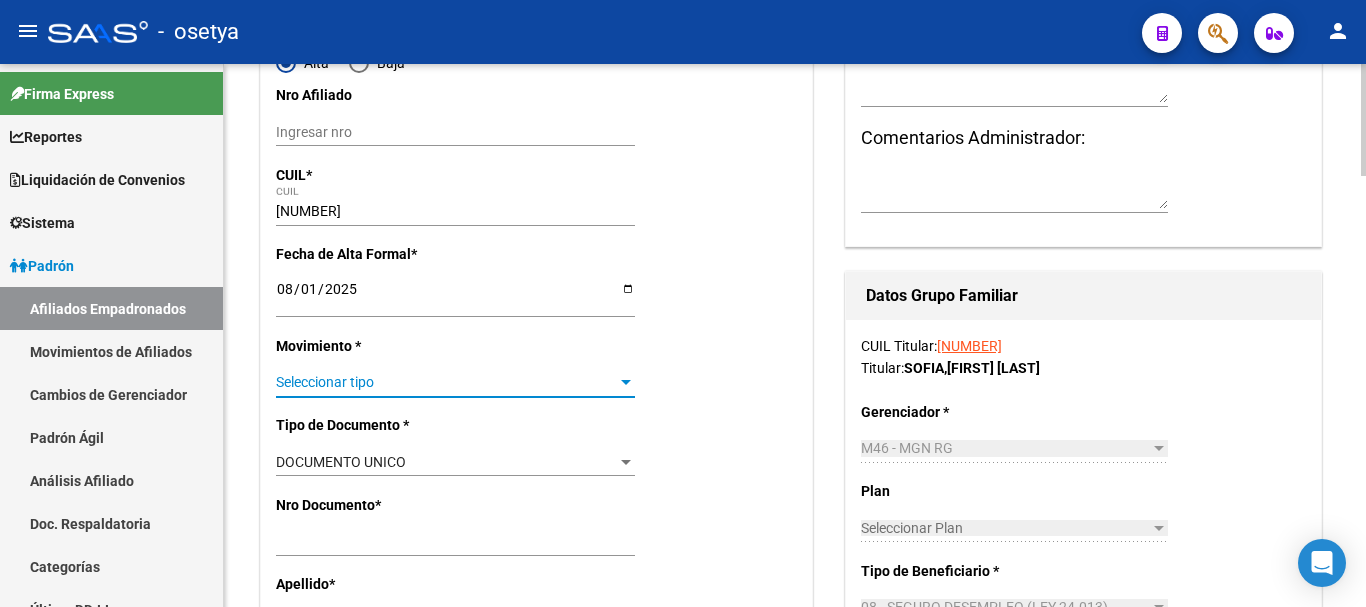 click on "Seleccionar tipo" at bounding box center [446, 382] 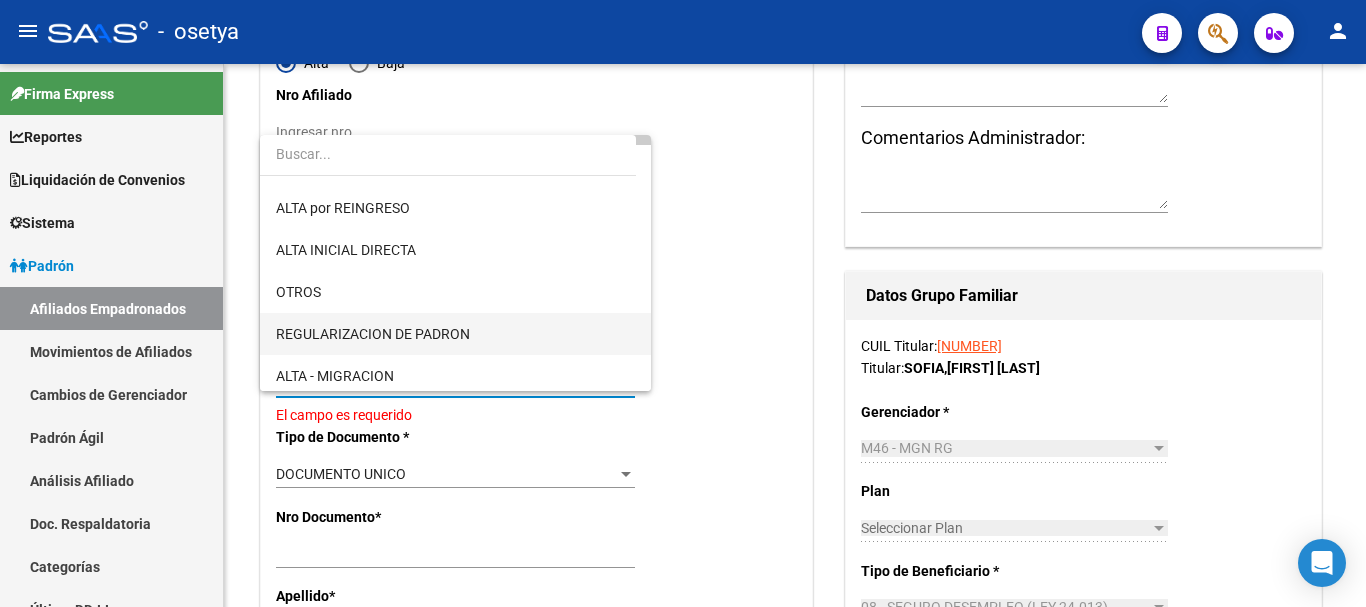 scroll, scrollTop: 200, scrollLeft: 0, axis: vertical 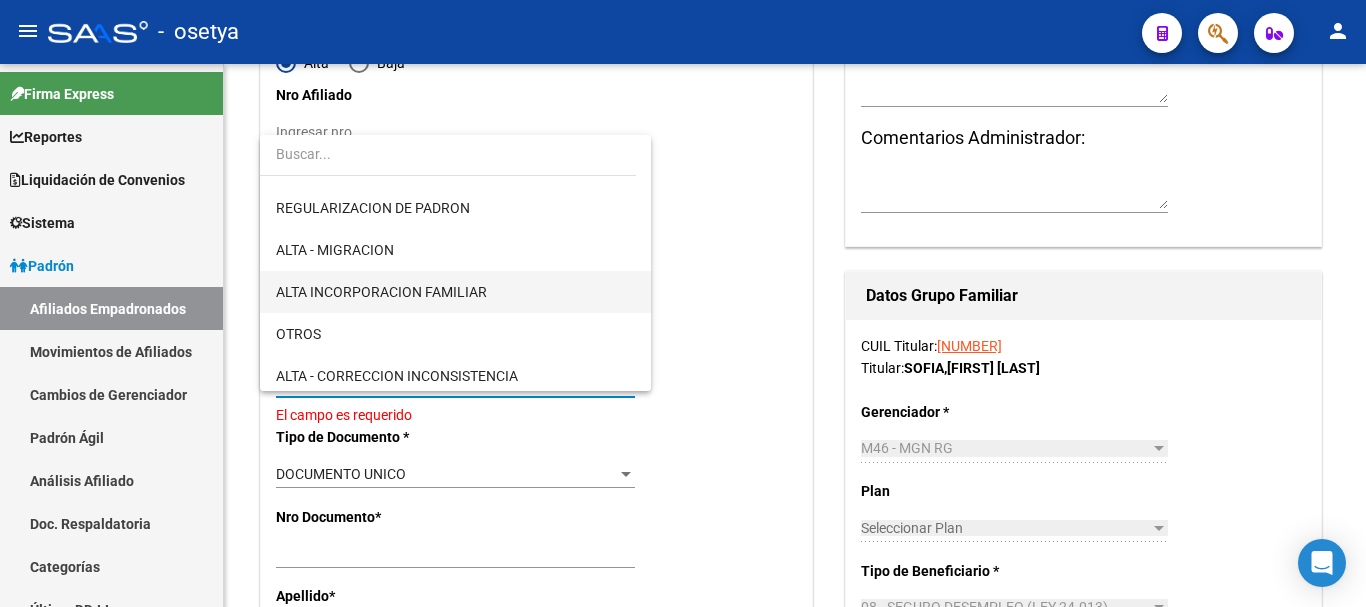click on "ALTA INCORPORACION FAMILIAR" at bounding box center (455, 292) 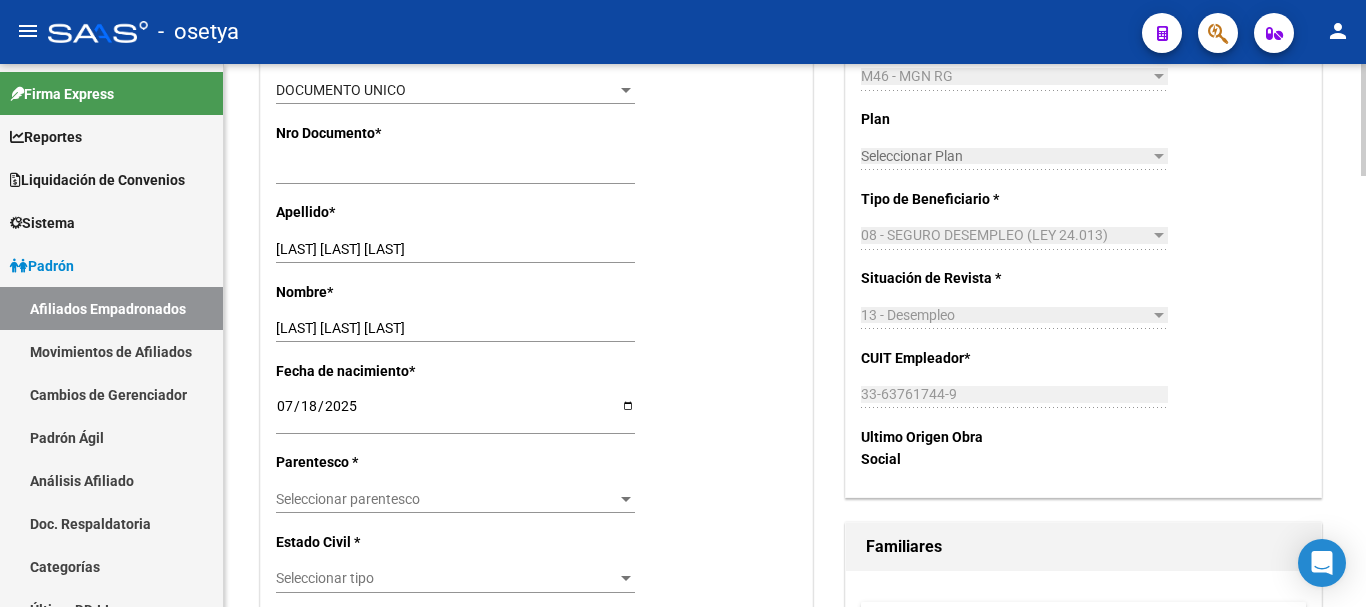 scroll, scrollTop: 700, scrollLeft: 0, axis: vertical 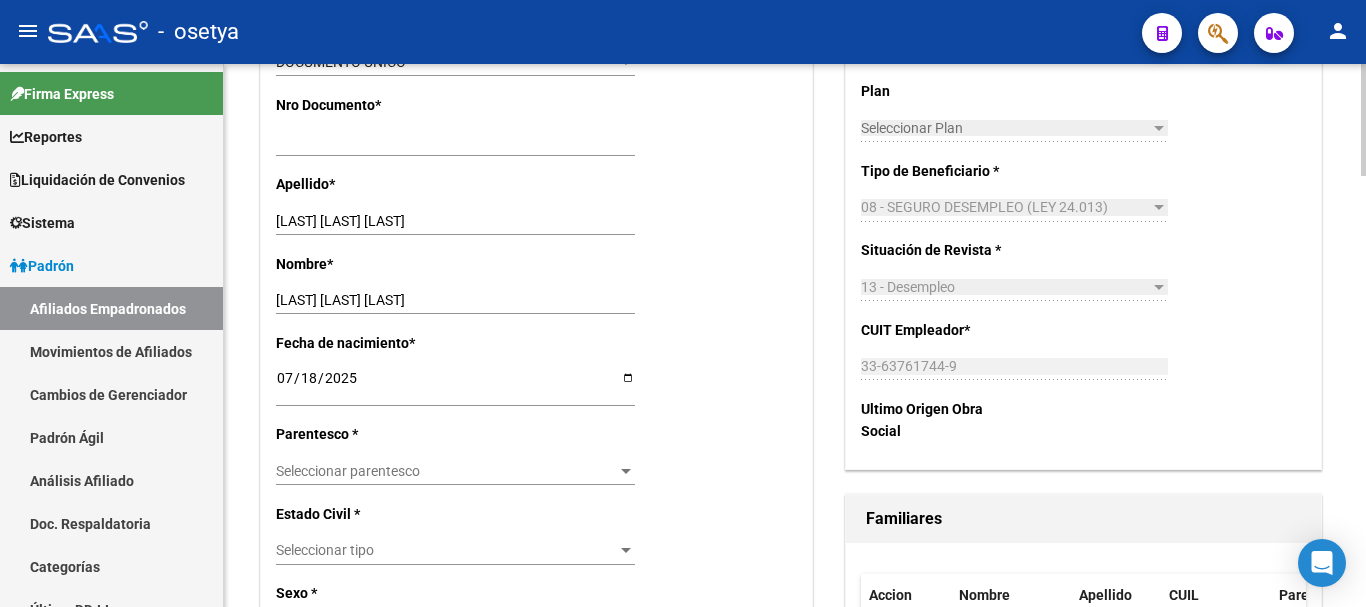 drag, startPoint x: 292, startPoint y: 489, endPoint x: 303, endPoint y: 479, distance: 14.866069 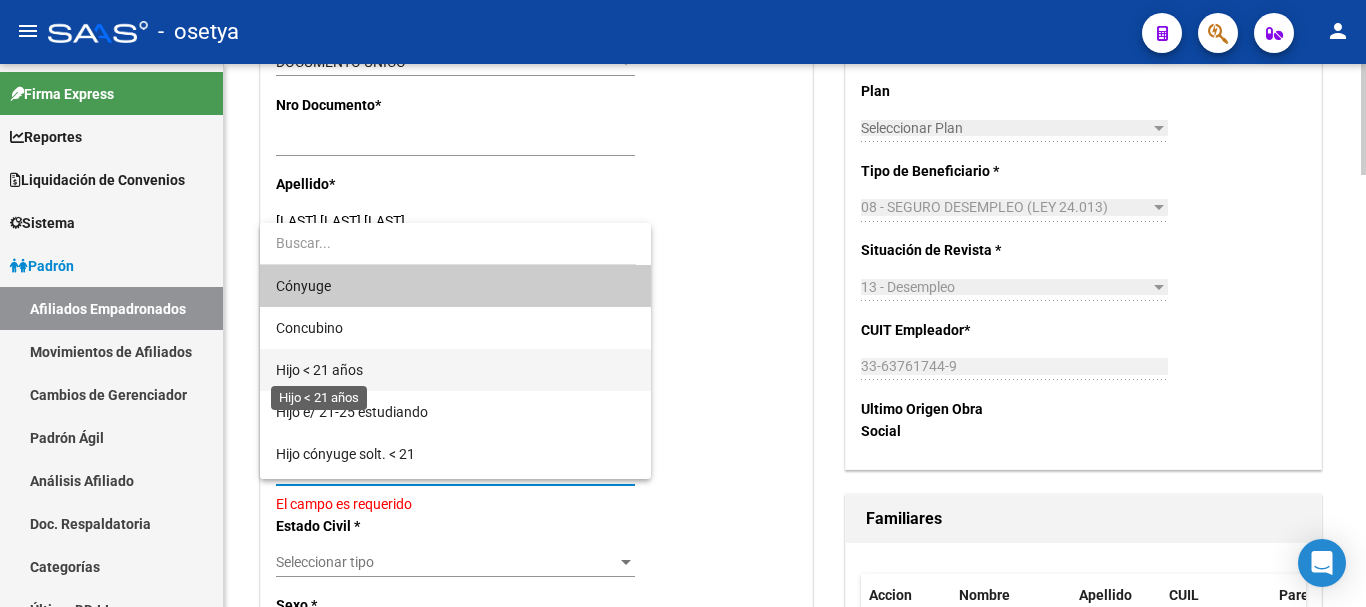 click on "Hijo < 21 años" at bounding box center (319, 370) 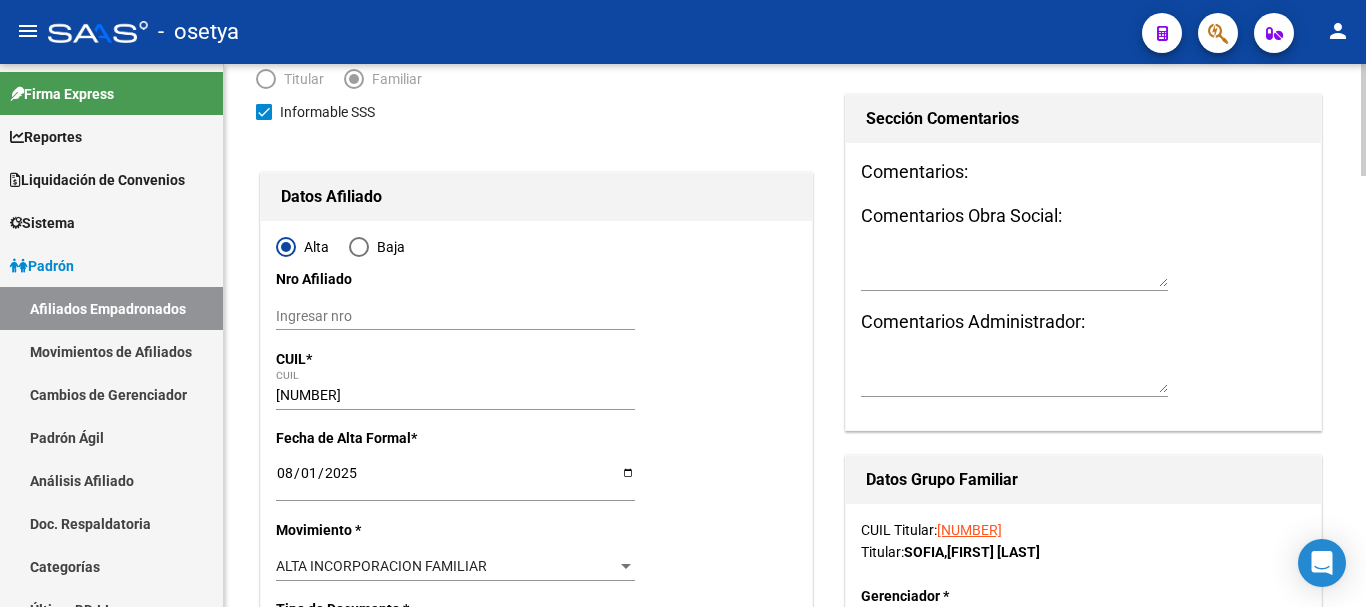 scroll, scrollTop: 0, scrollLeft: 0, axis: both 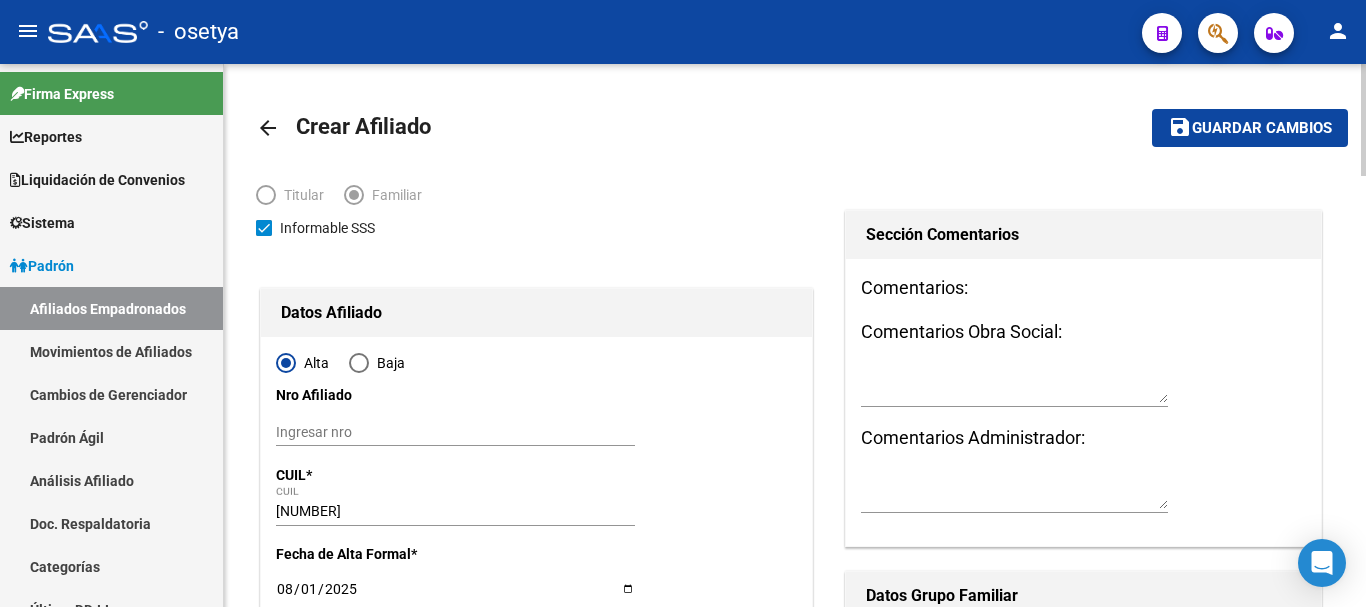 click on "save Guardar cambios" 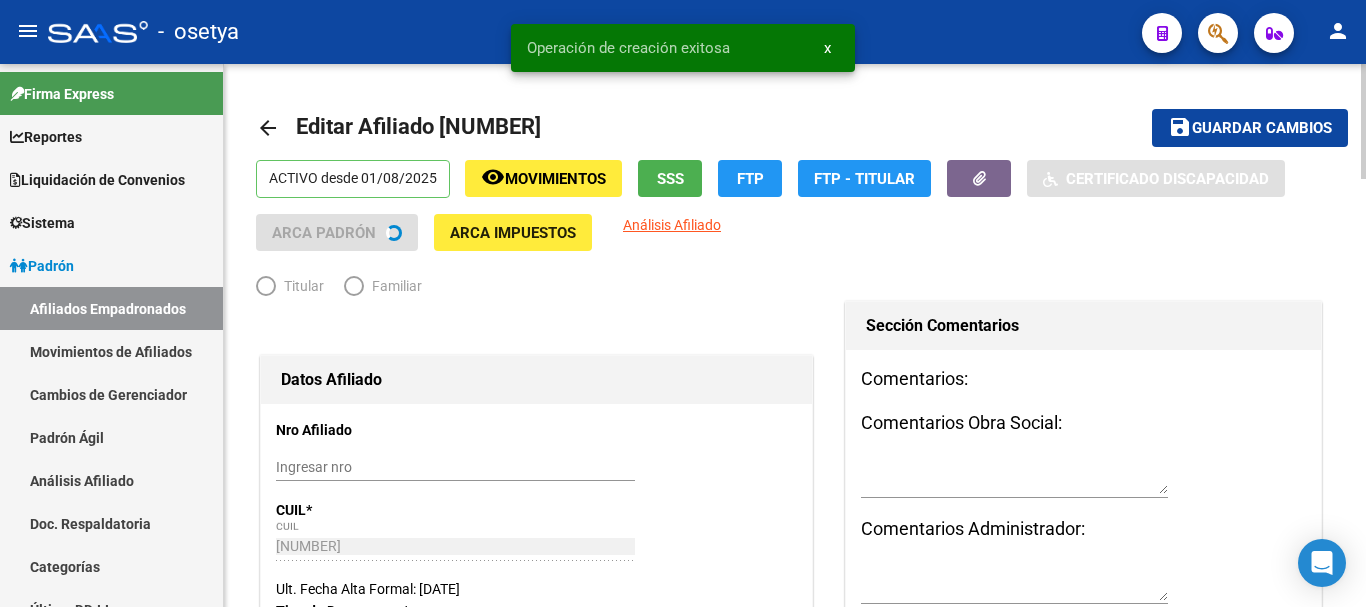 radio on "true" 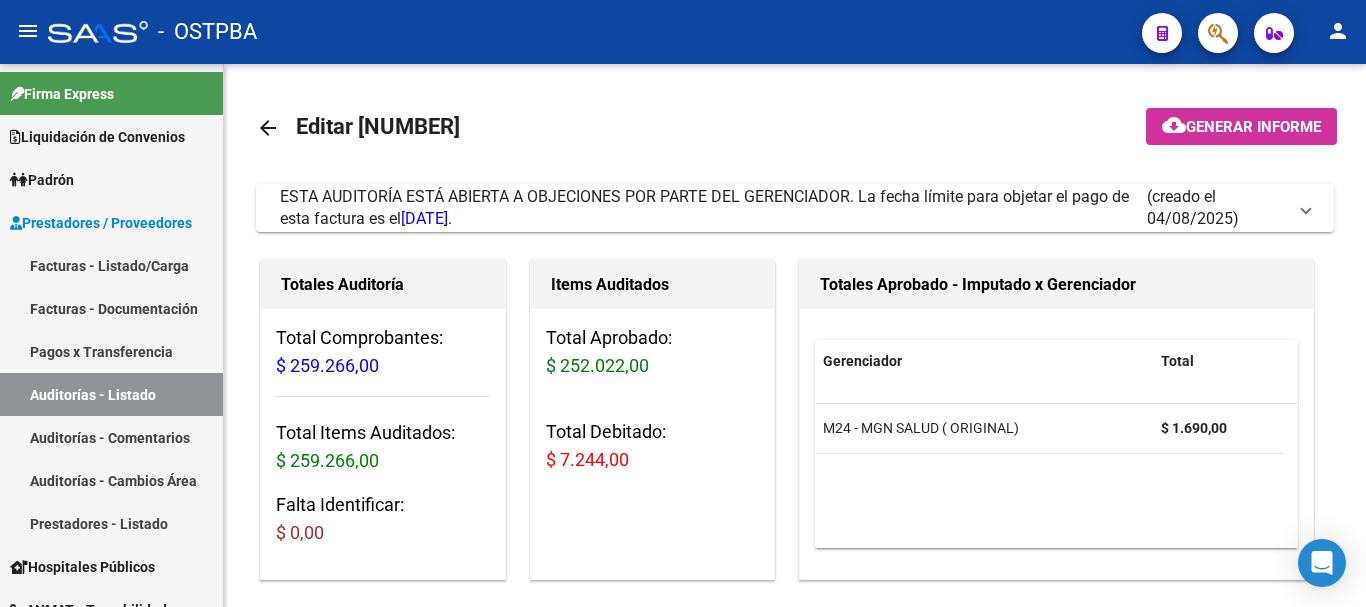 scroll, scrollTop: 0, scrollLeft: 0, axis: both 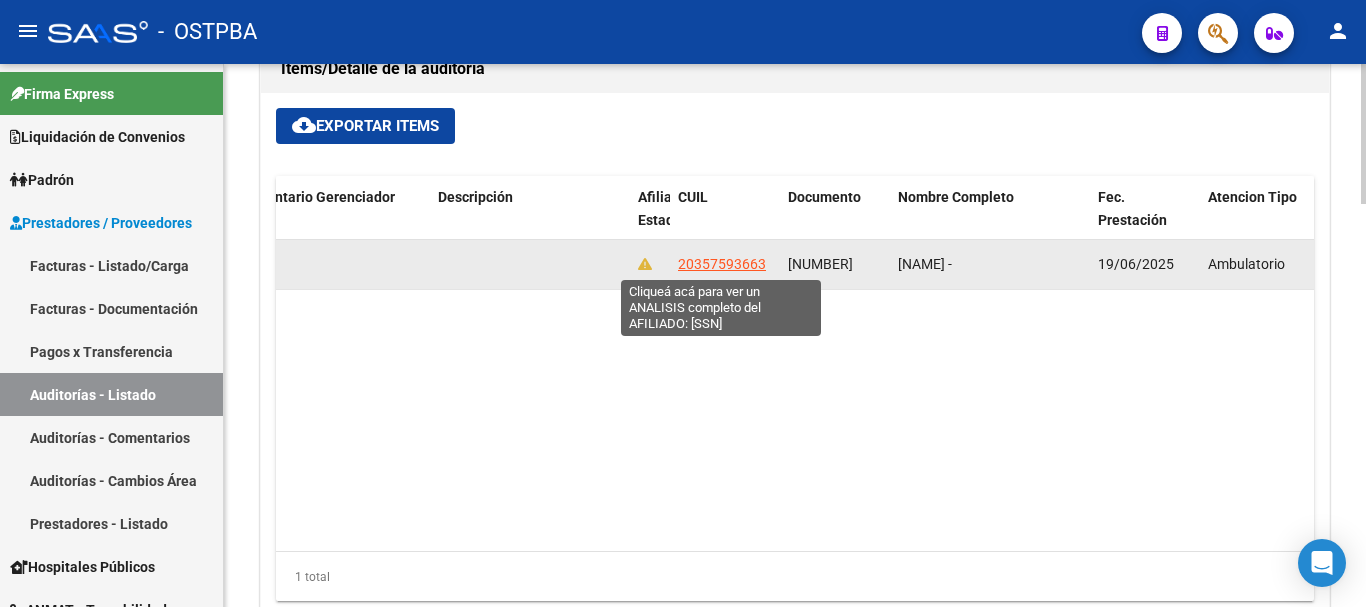 click on "20357593663" 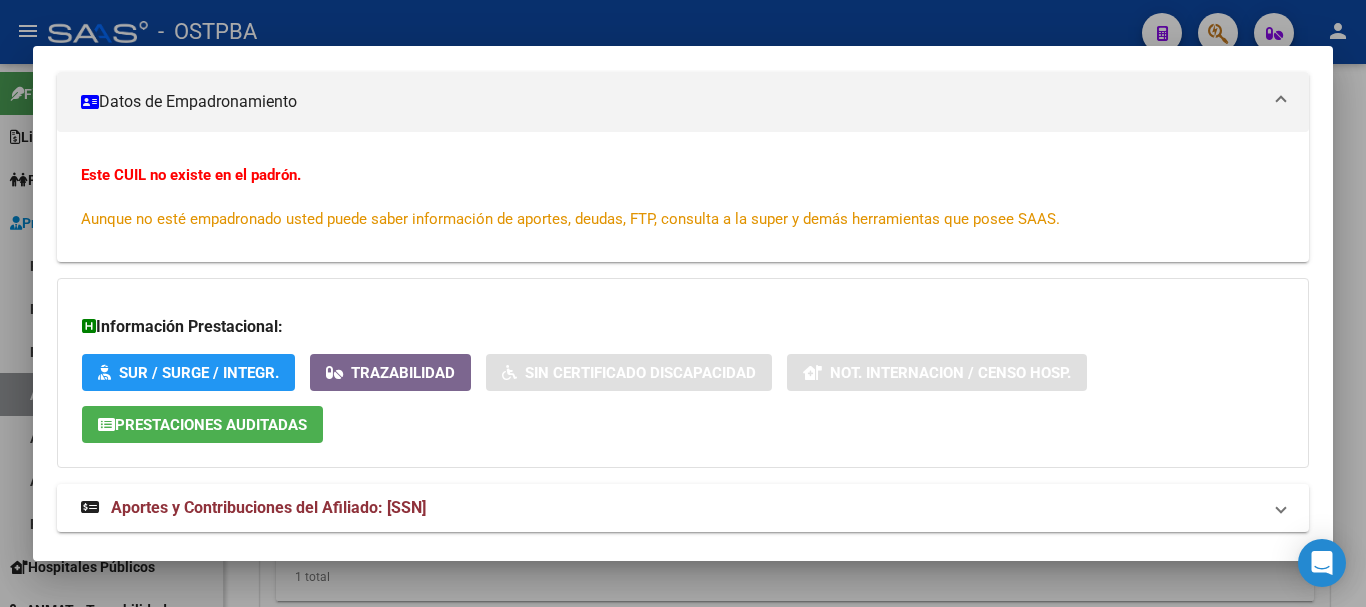 scroll, scrollTop: 385, scrollLeft: 0, axis: vertical 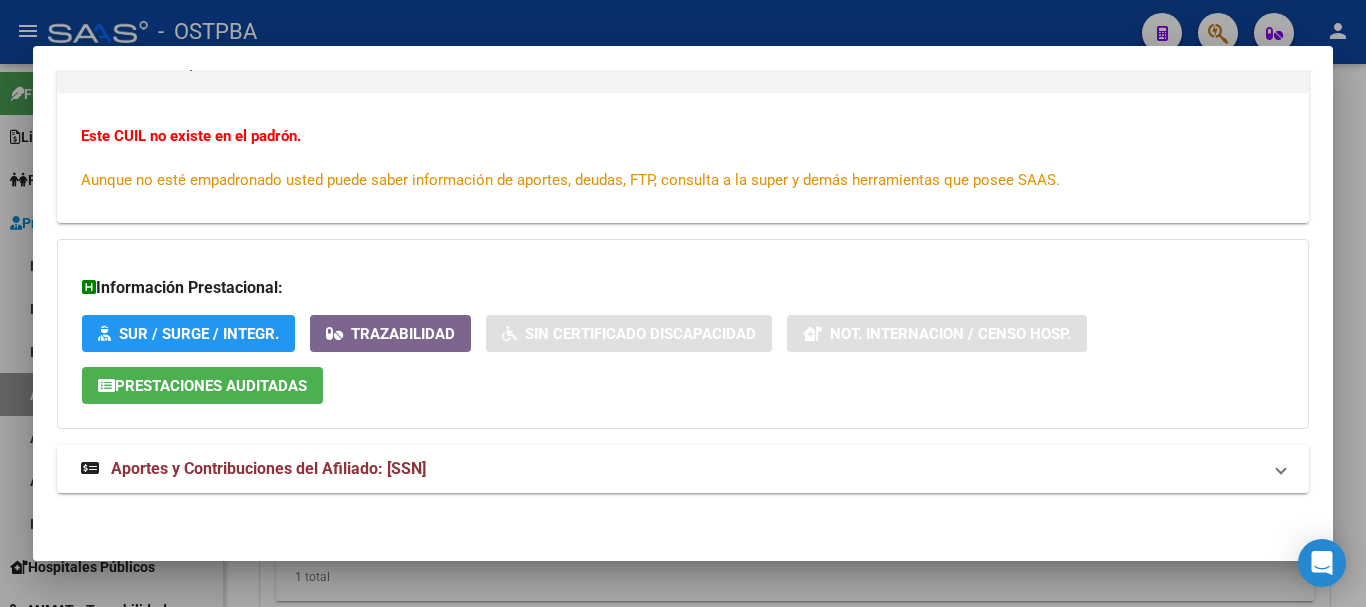 click on "Aportes y Contribuciones del Afiliado: 20357593663" at bounding box center (671, 469) 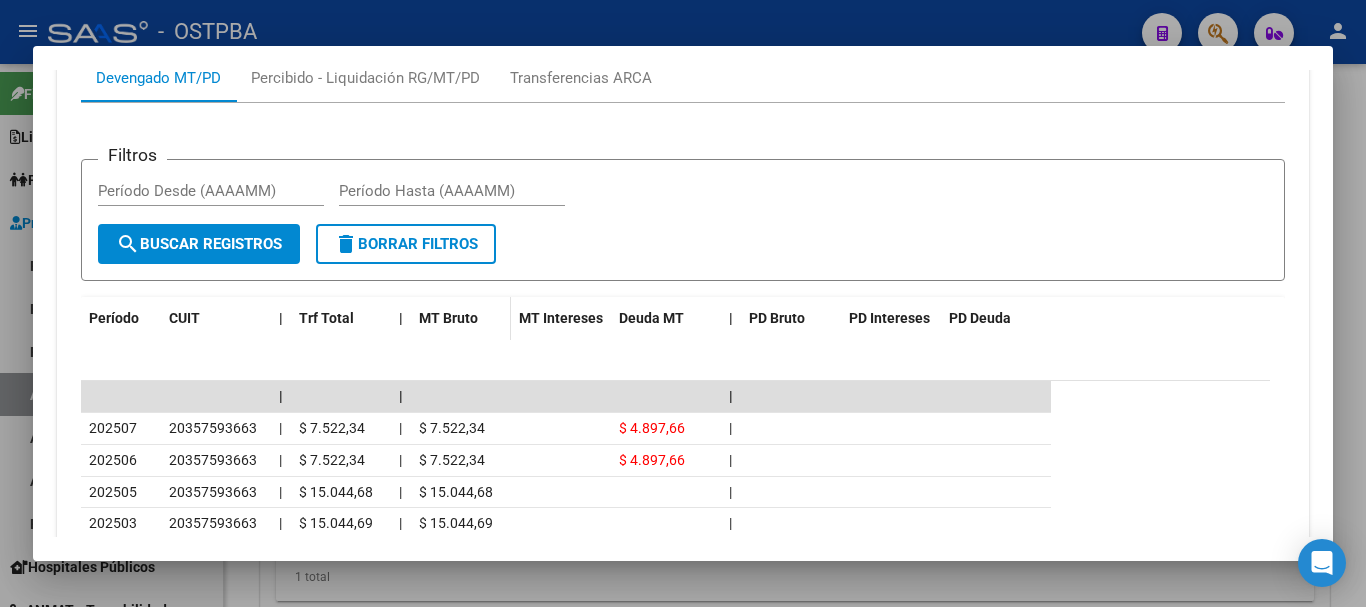 scroll, scrollTop: 893, scrollLeft: 0, axis: vertical 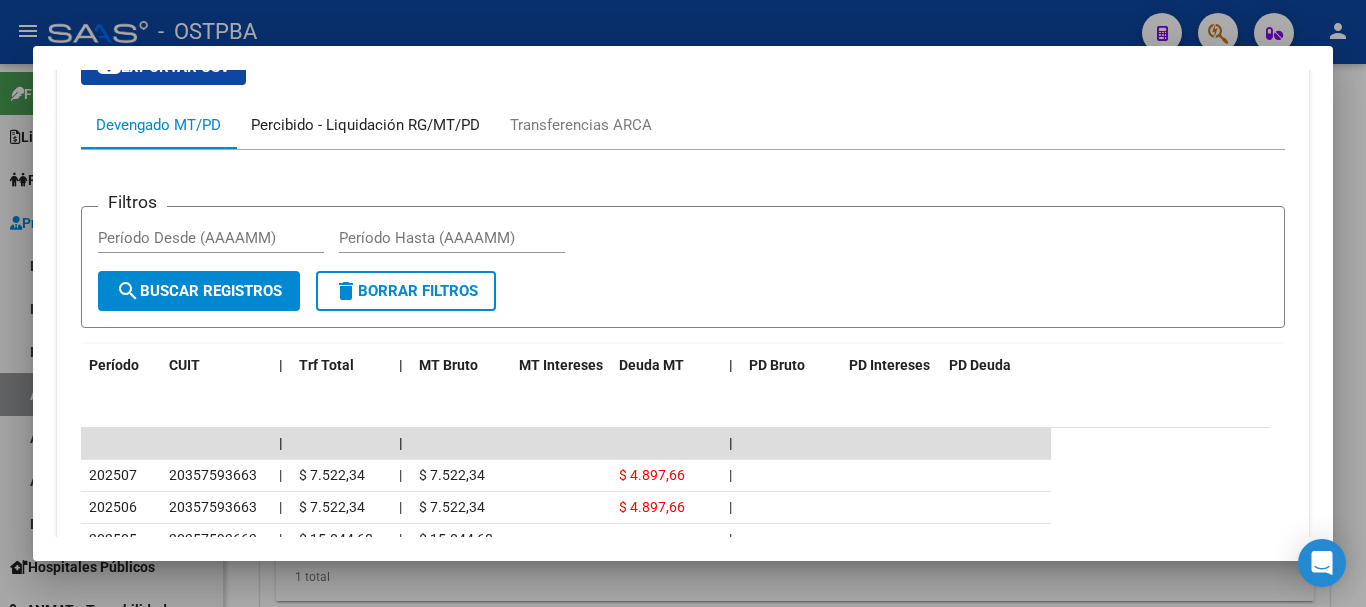click on "Percibido - Liquidación RG/MT/PD" at bounding box center (365, 125) 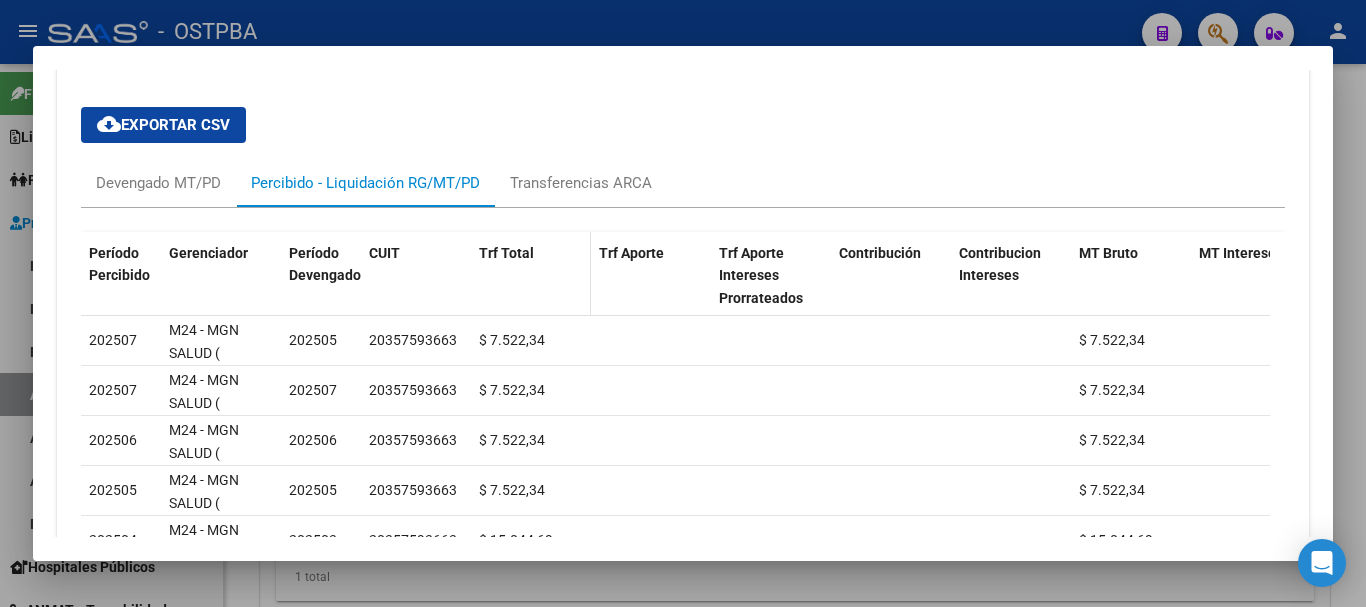 scroll, scrollTop: 822, scrollLeft: 0, axis: vertical 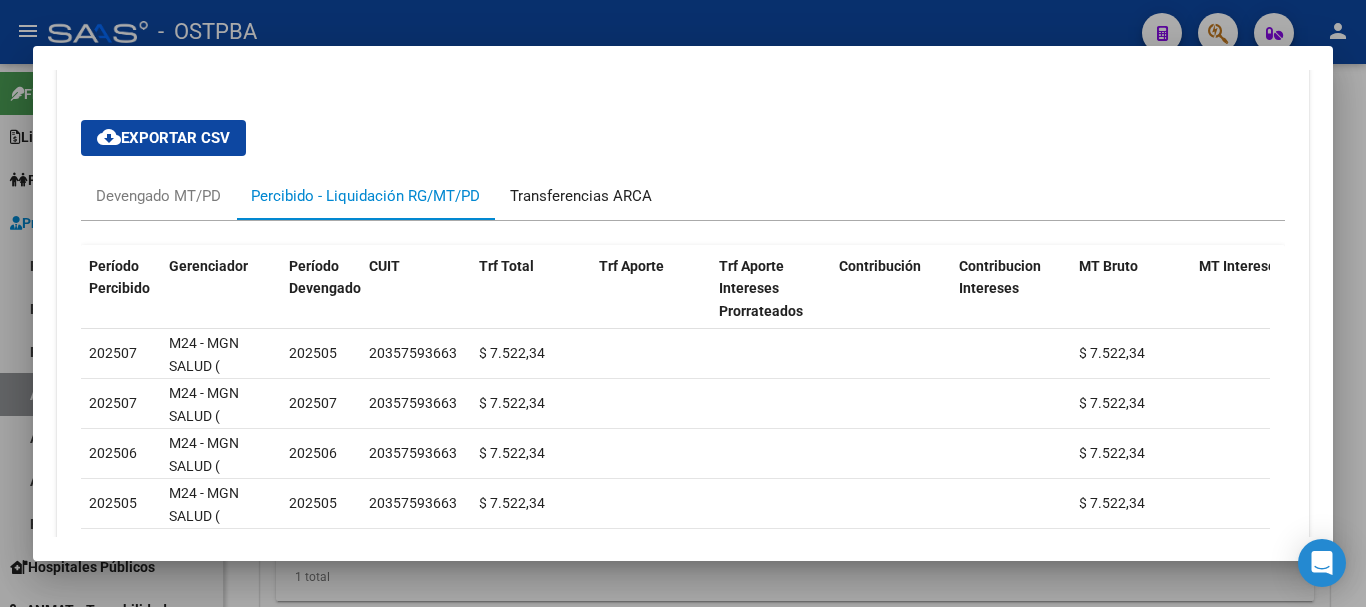 click on "Transferencias ARCA" at bounding box center (581, 196) 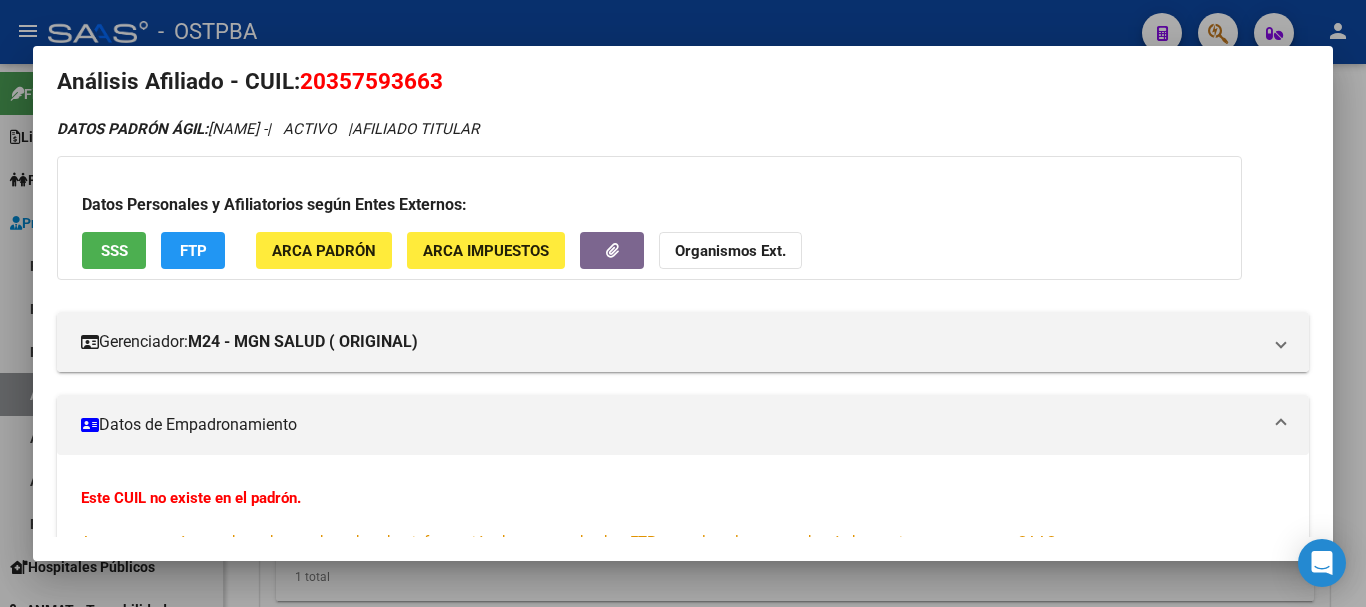 scroll, scrollTop: 16, scrollLeft: 0, axis: vertical 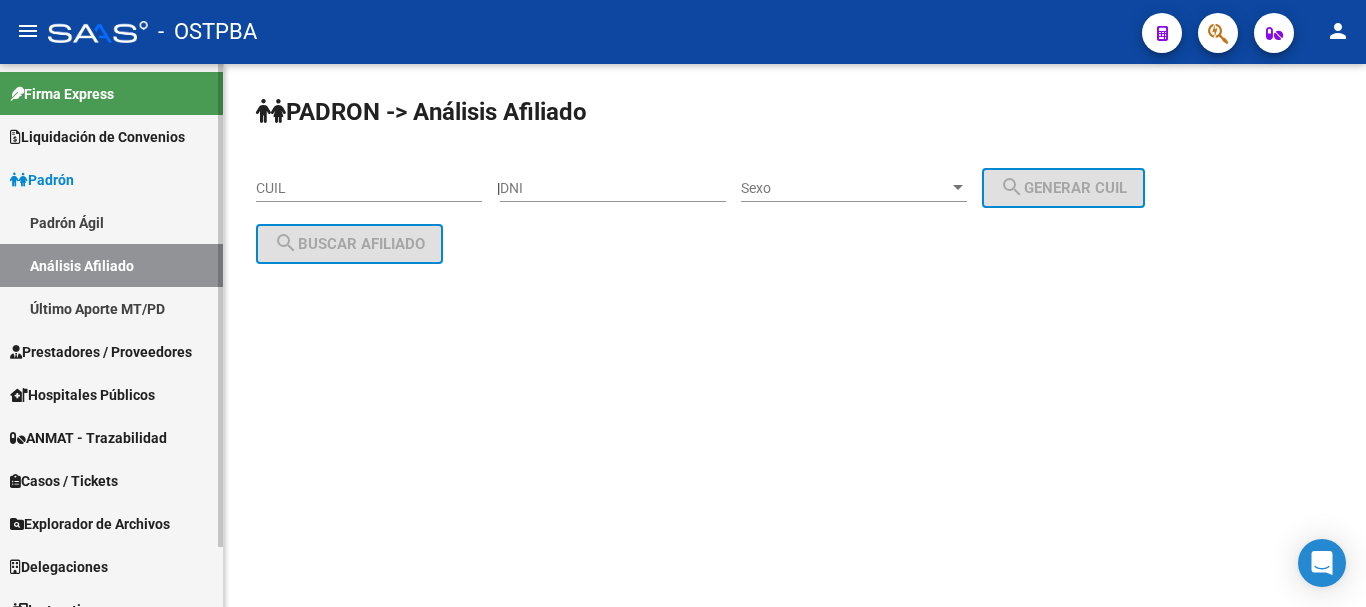 click on "Explorador de Archivos" at bounding box center [90, 524] 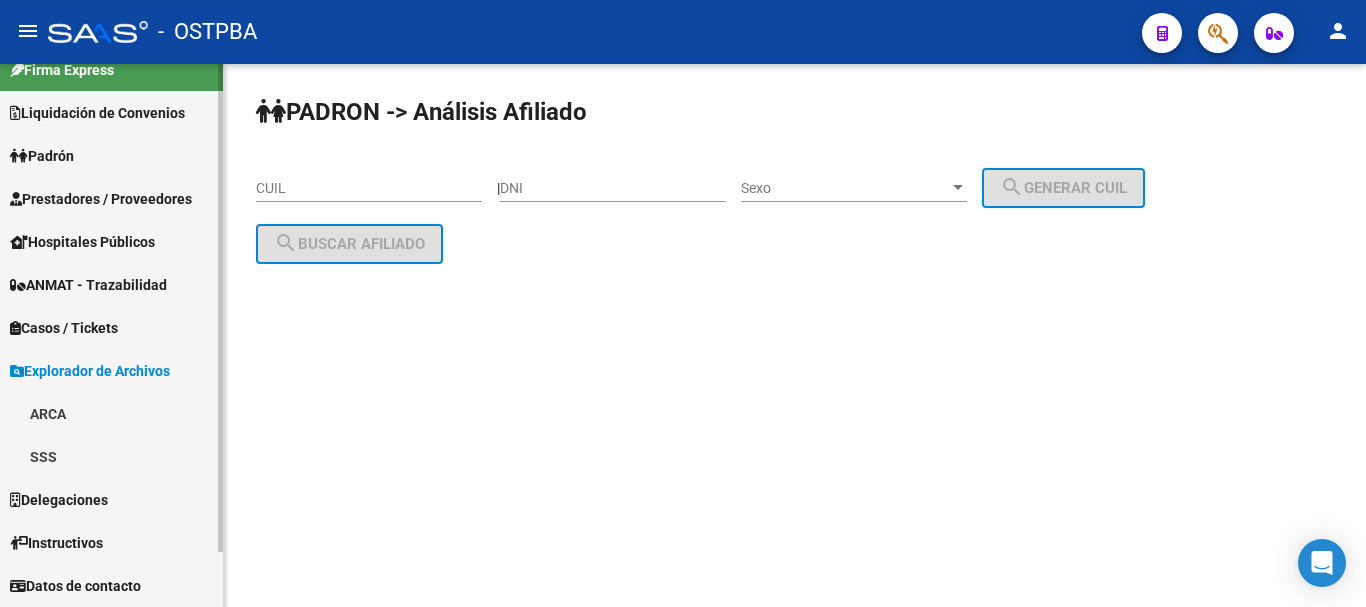 scroll, scrollTop: 24, scrollLeft: 0, axis: vertical 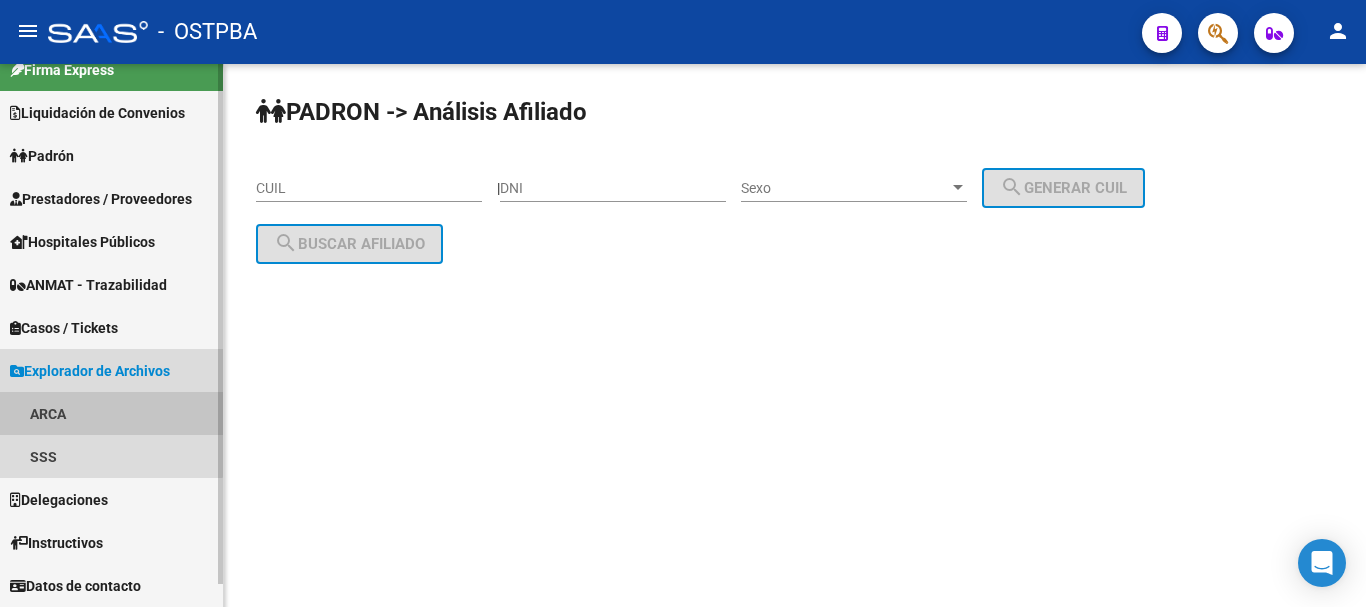 click on "ARCA" at bounding box center (111, 413) 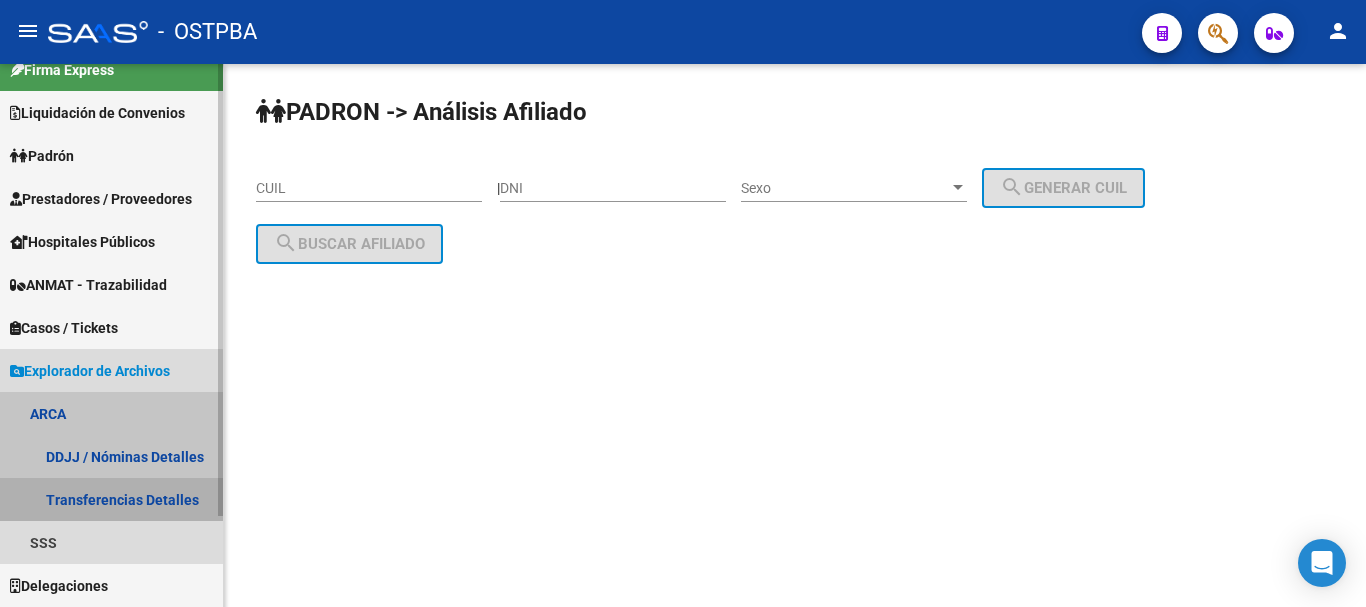 click on "Transferencias Detalles" at bounding box center (111, 499) 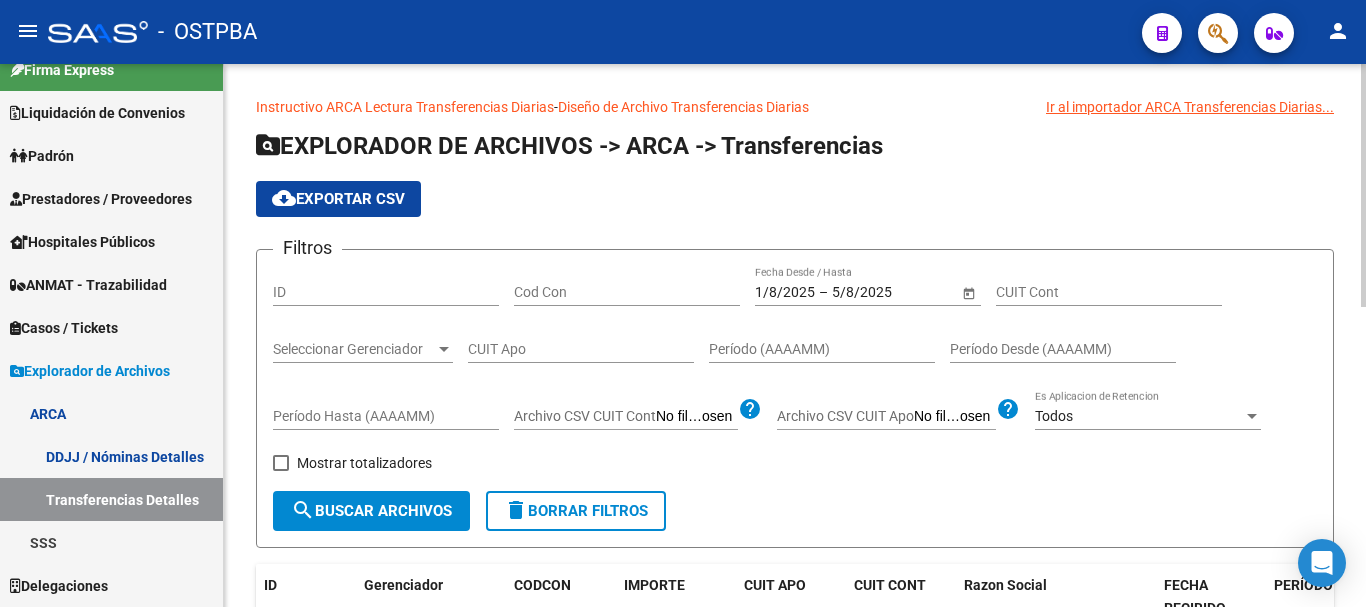 click on "delete  Borrar Filtros" 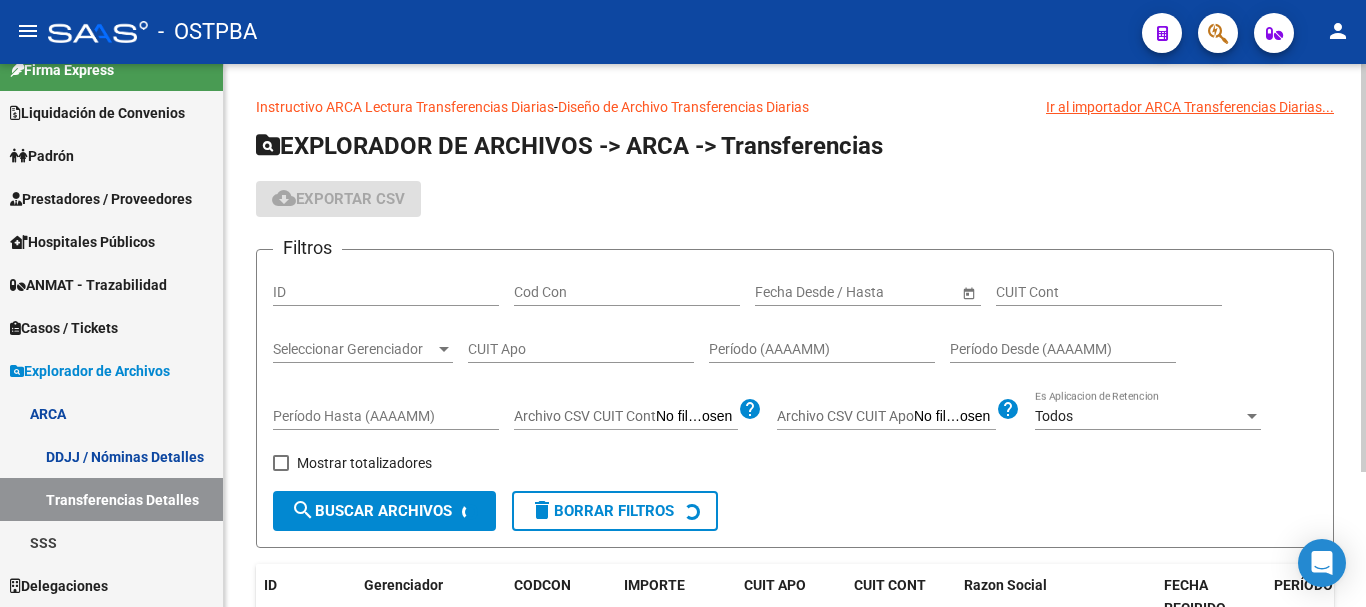 click on "CUIT Cont" at bounding box center (1109, 292) 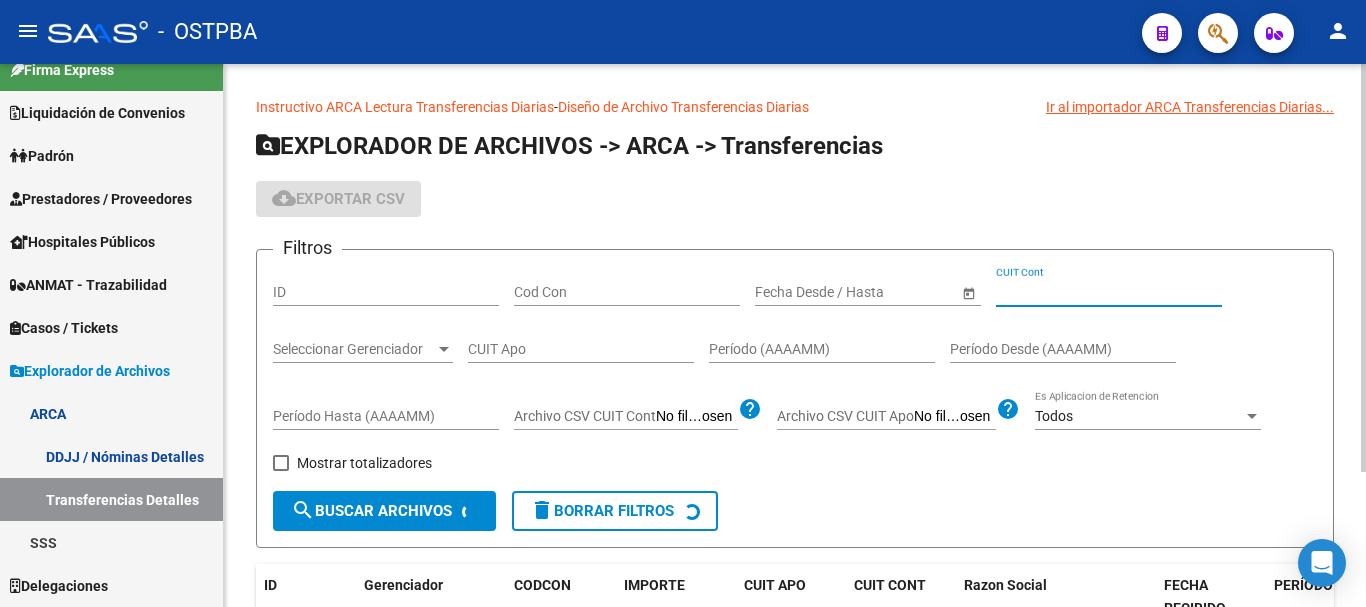 paste on "[NUMBER]" 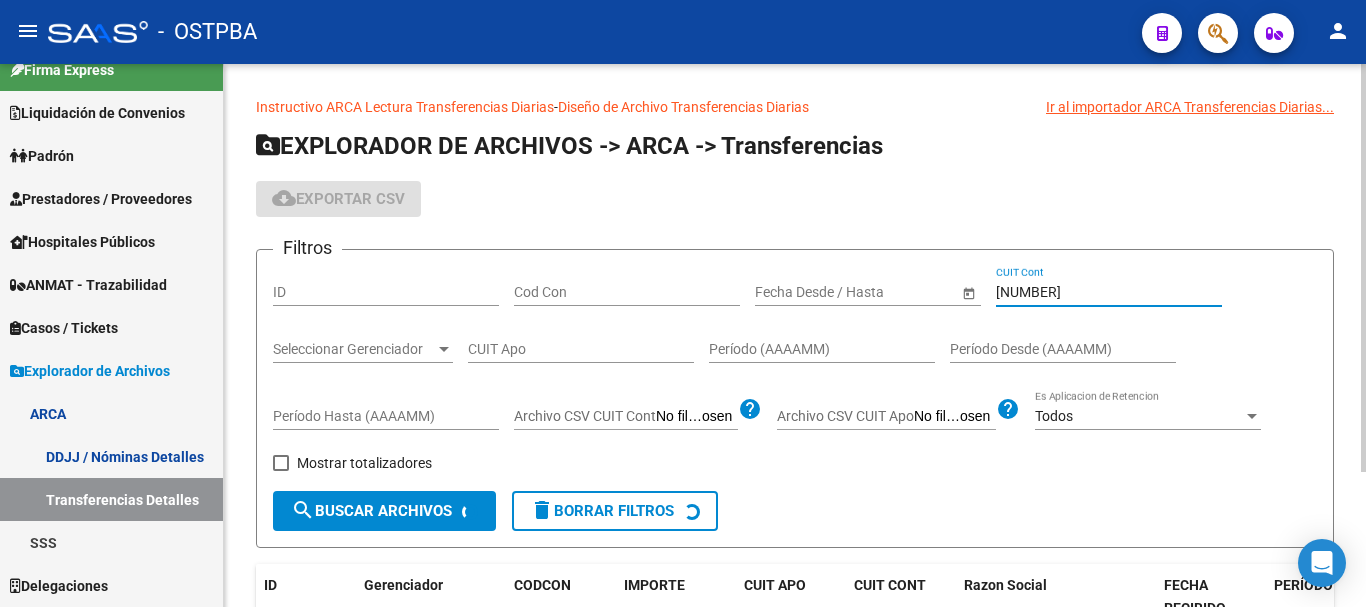 type on "[NUMBER]" 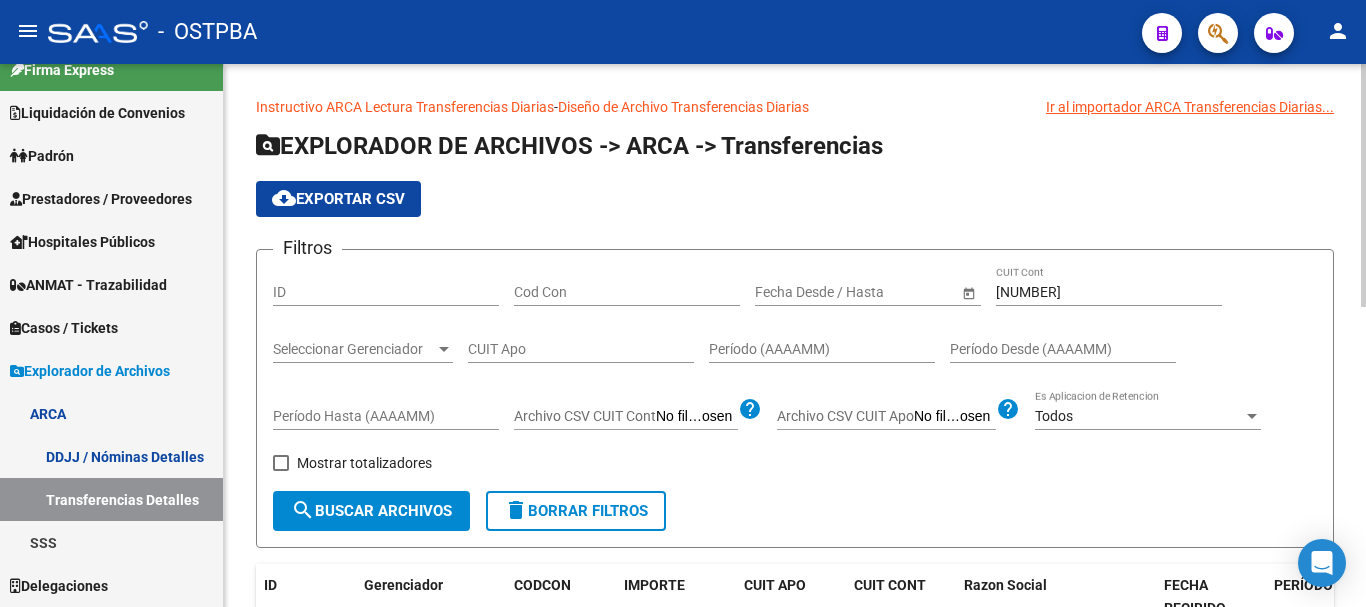 click on "search  Buscar Archivos" 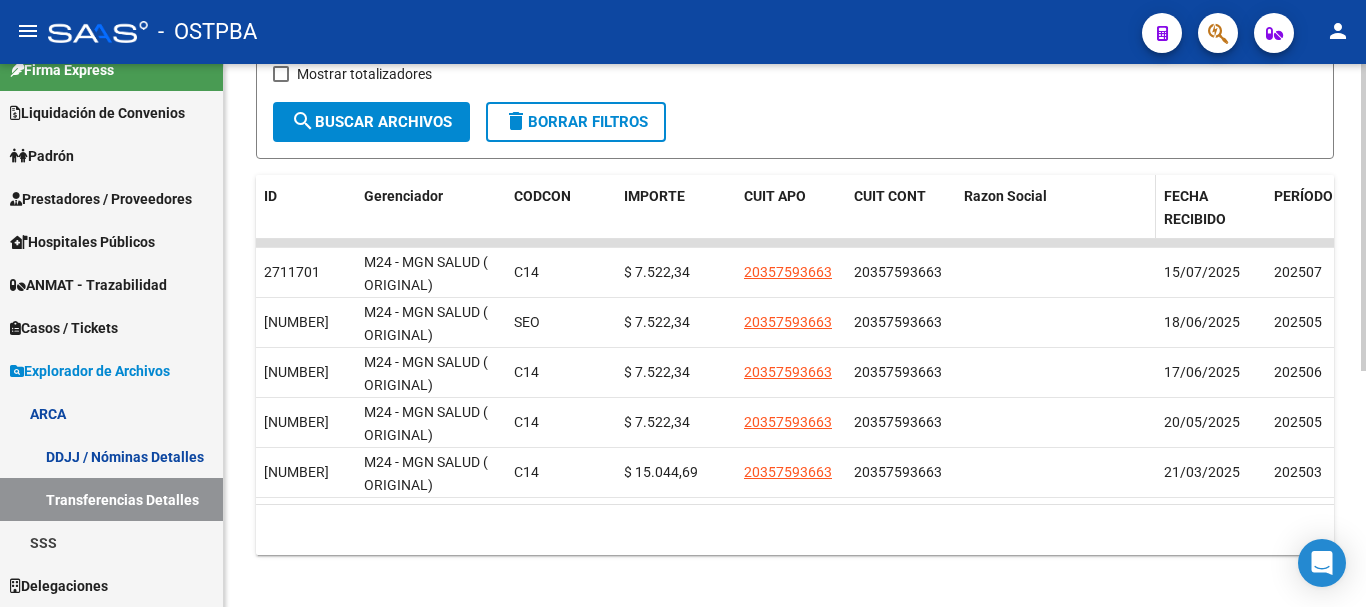 scroll, scrollTop: 400, scrollLeft: 0, axis: vertical 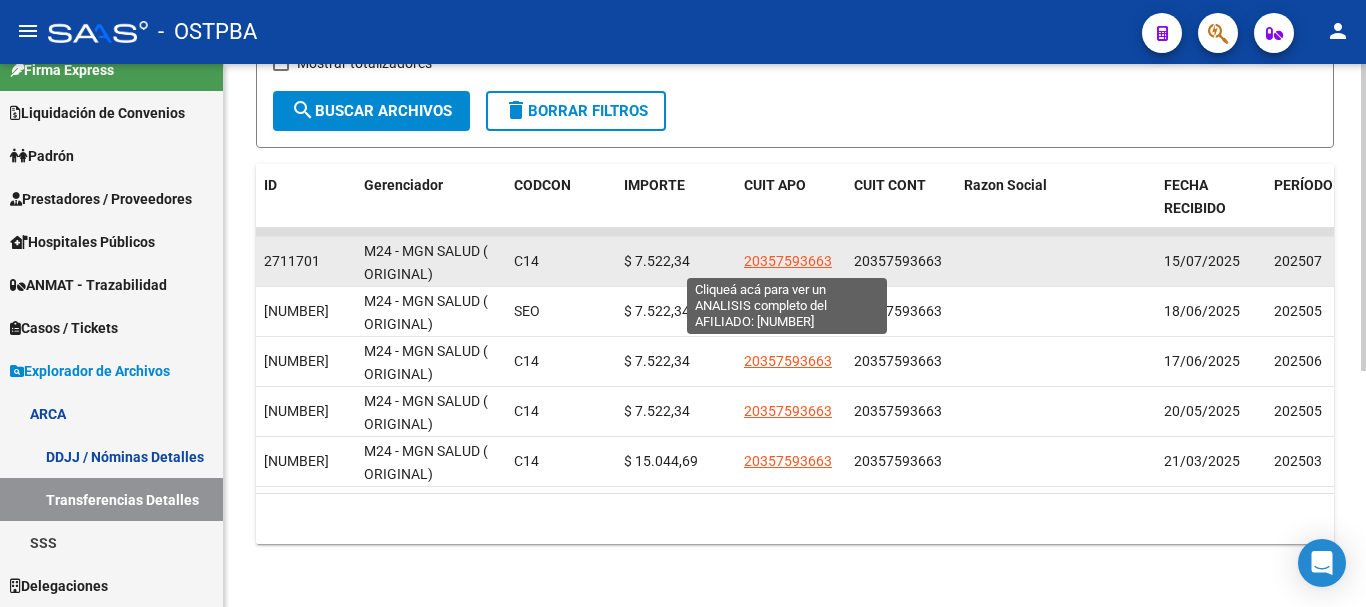 click on "20357593663" 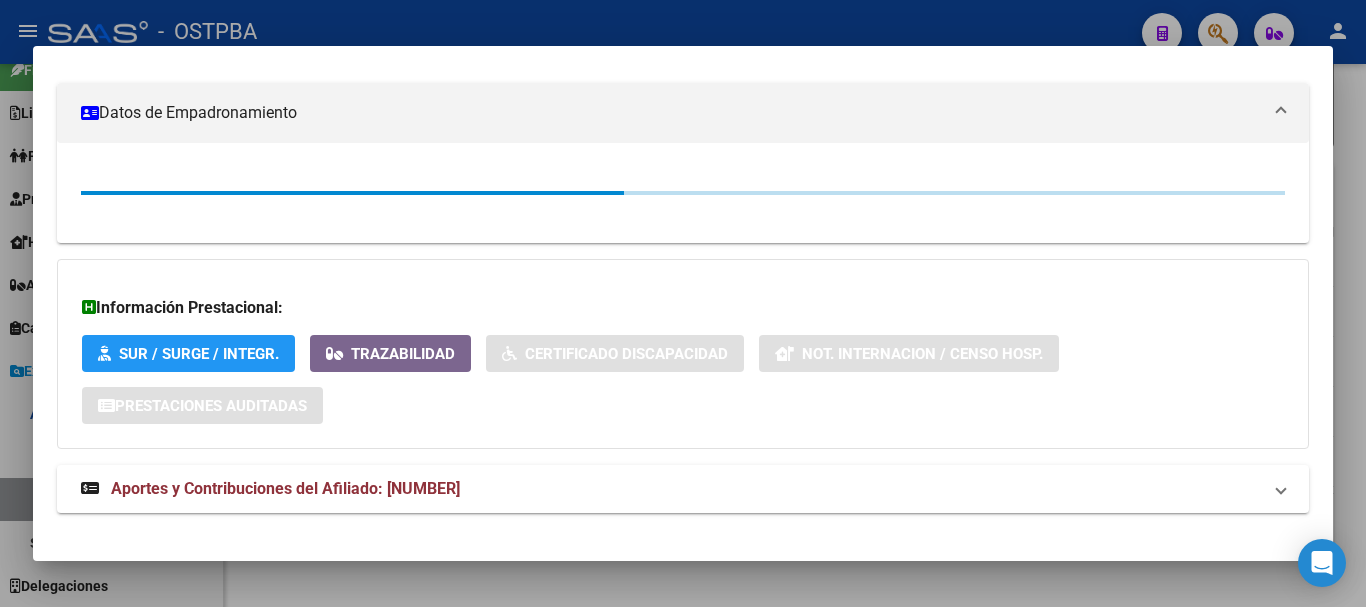 scroll, scrollTop: 355, scrollLeft: 0, axis: vertical 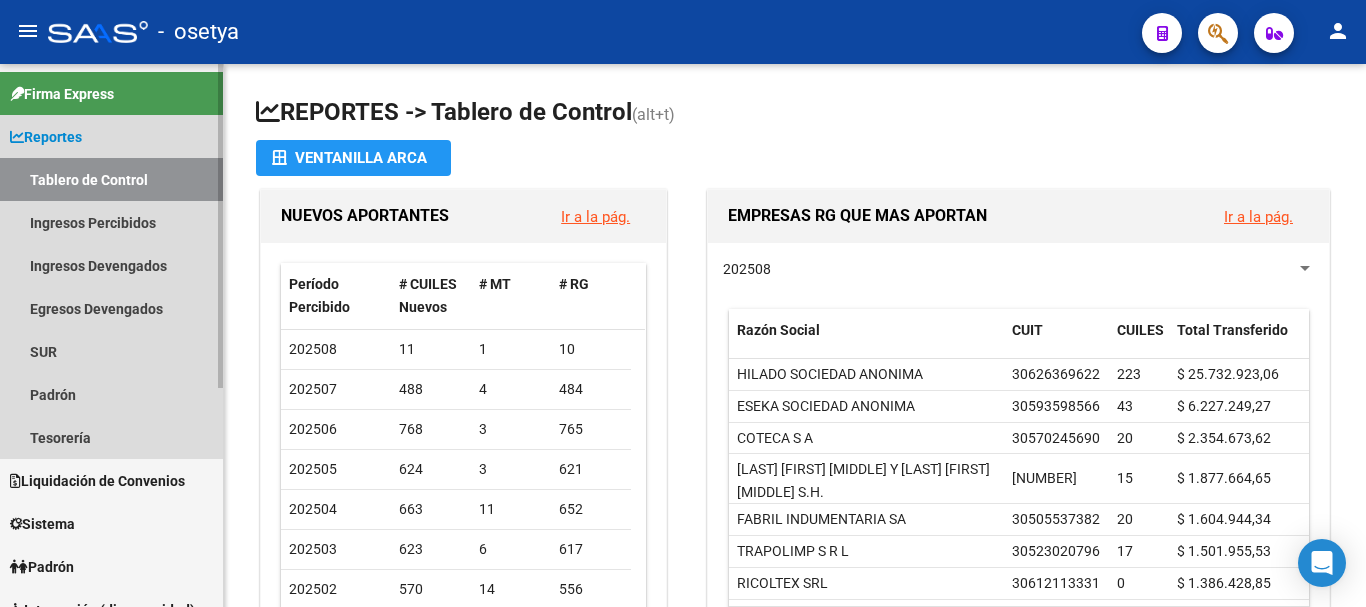 click on "Reportes" at bounding box center (46, 137) 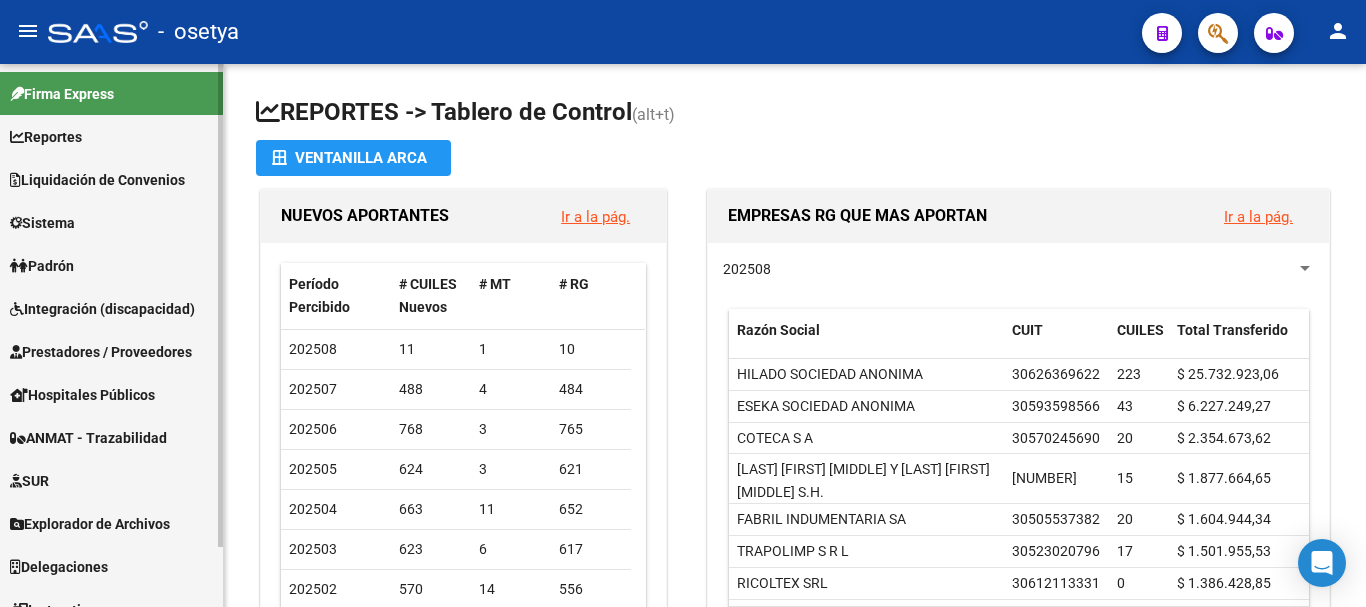 click on "Padrón" at bounding box center (111, 265) 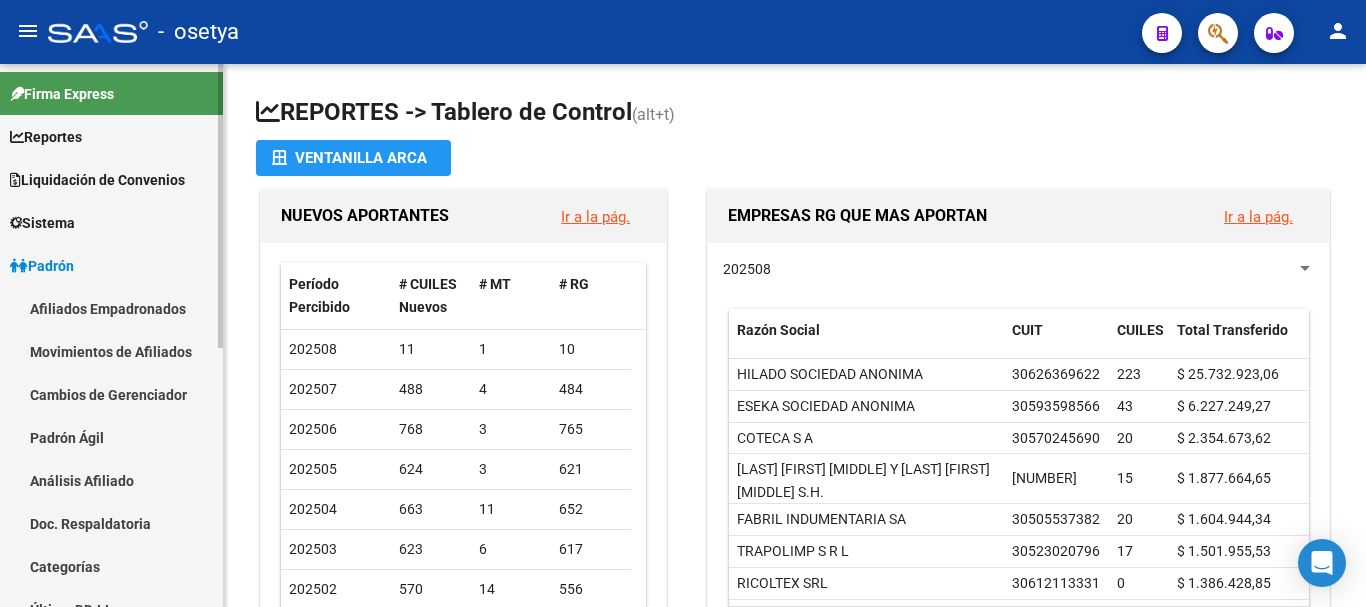 click on "Afiliados Empadronados" at bounding box center [111, 308] 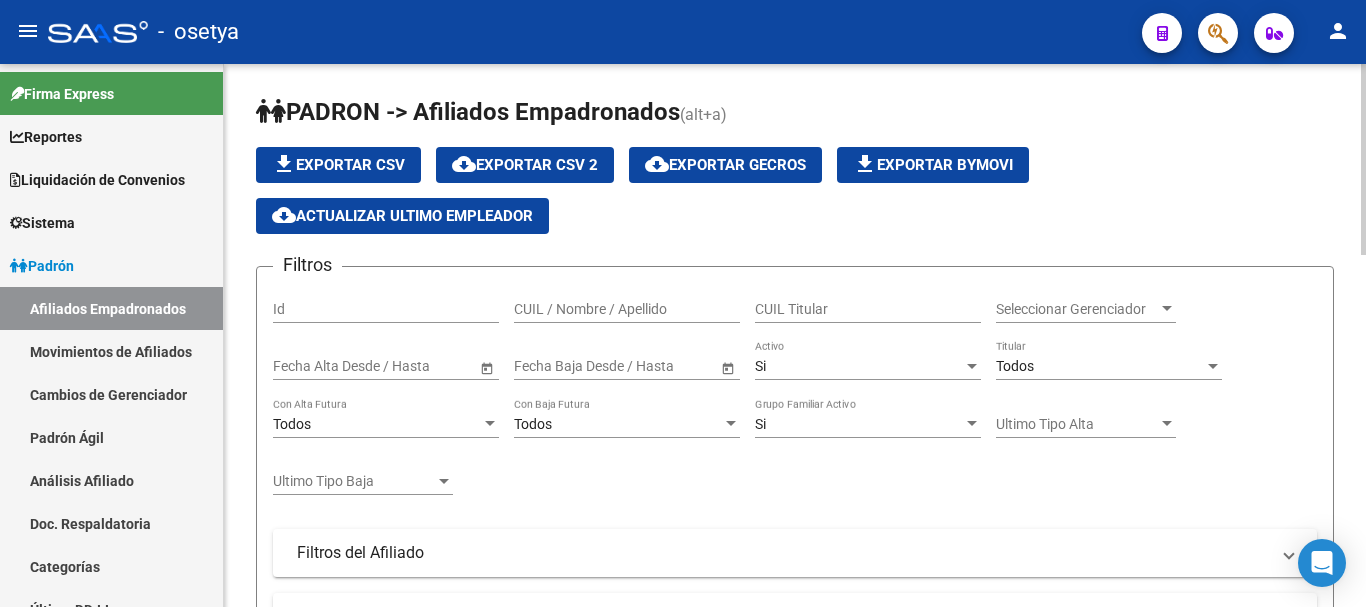click at bounding box center [545, 366] 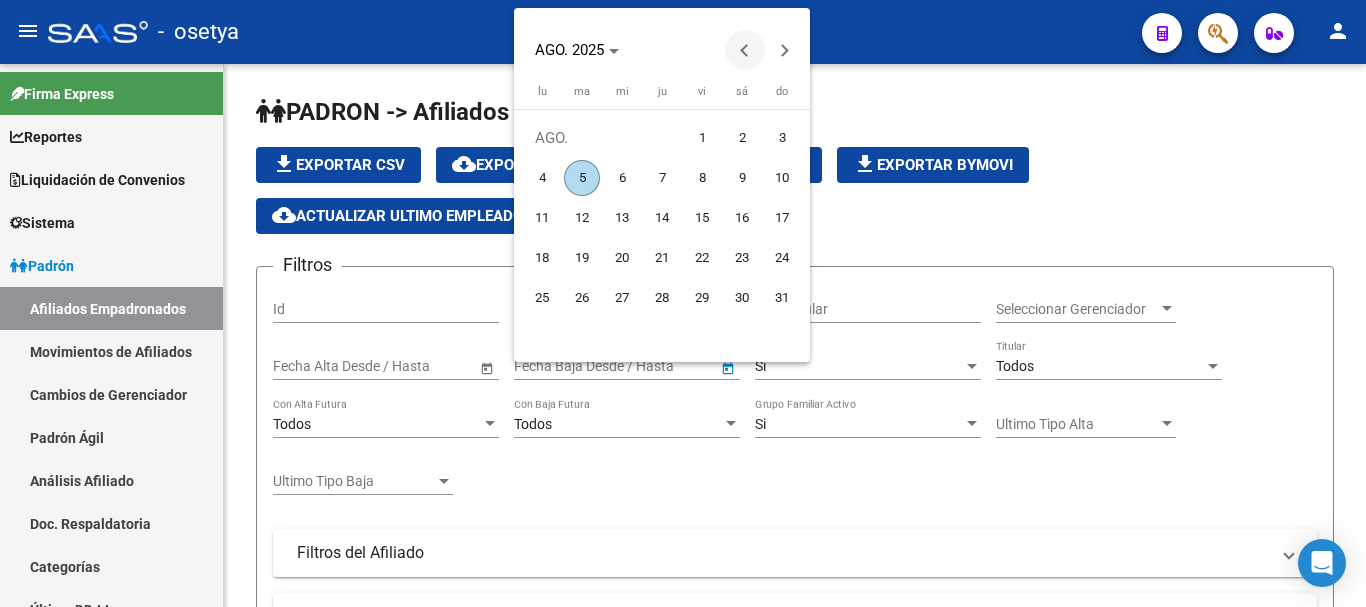 click at bounding box center [745, 50] 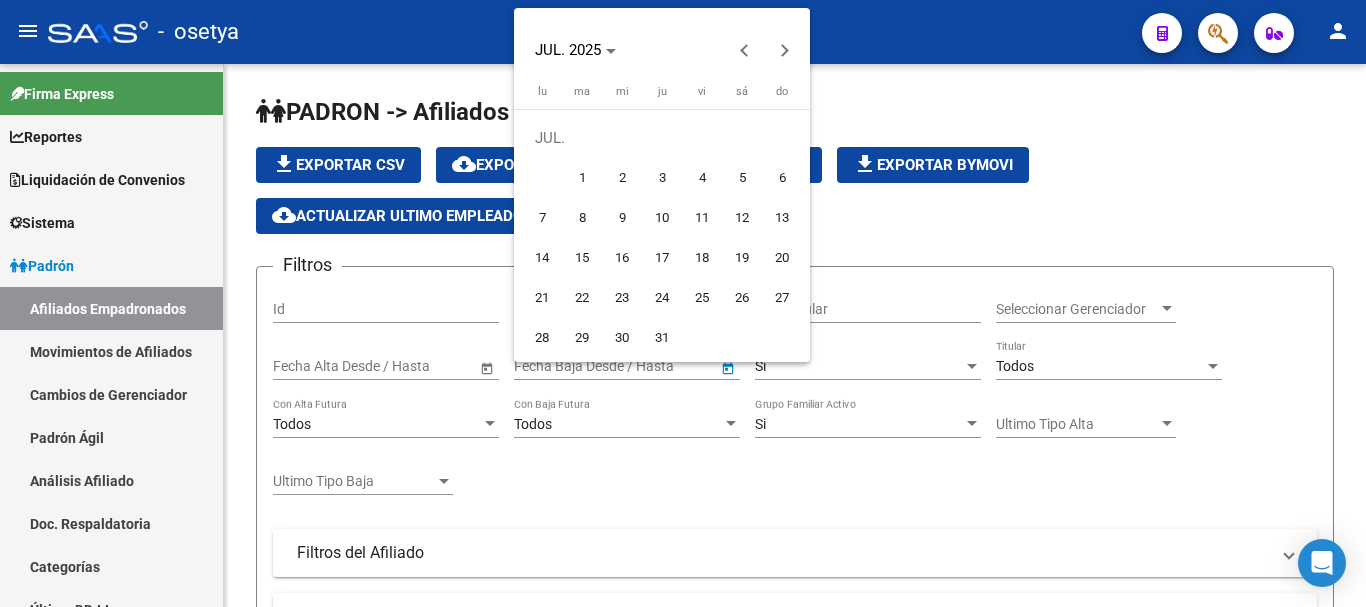 click on "10" at bounding box center [662, 218] 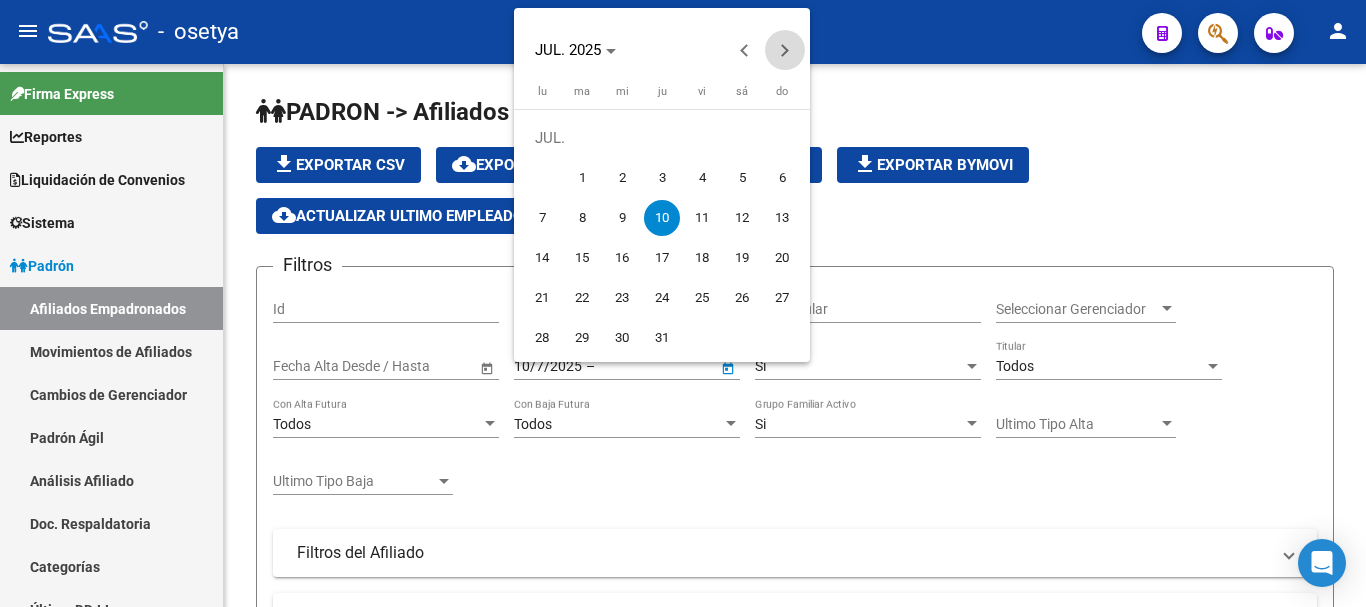 click at bounding box center (785, 50) 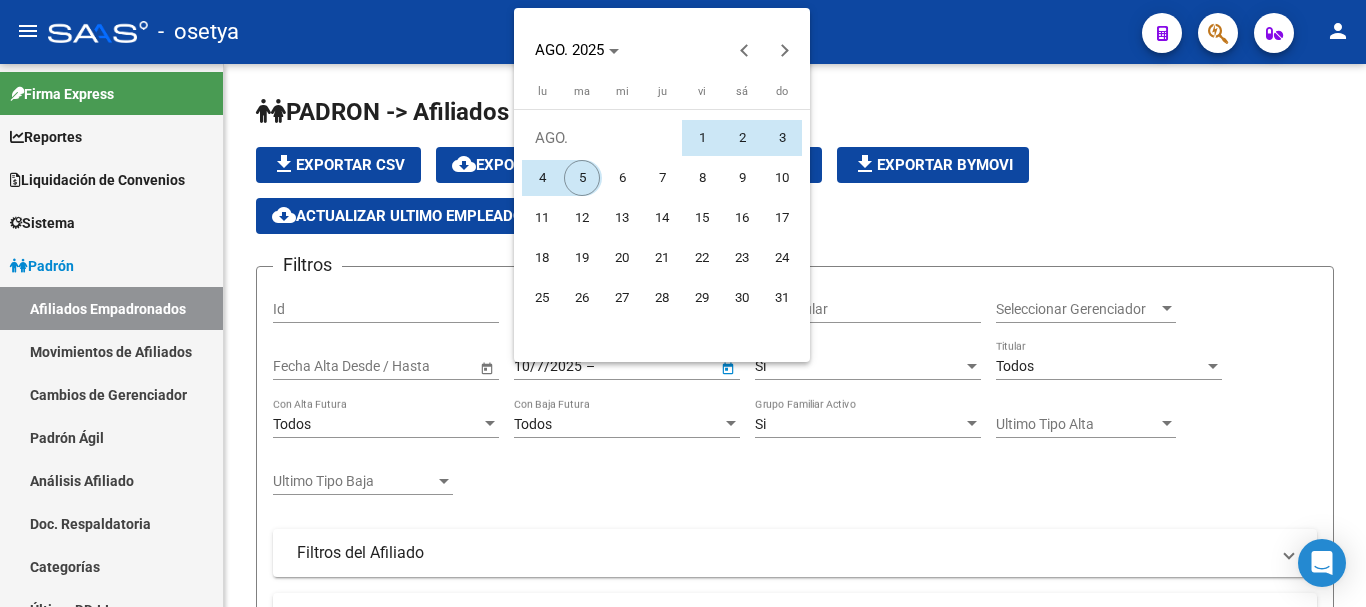 click on "5" at bounding box center (582, 178) 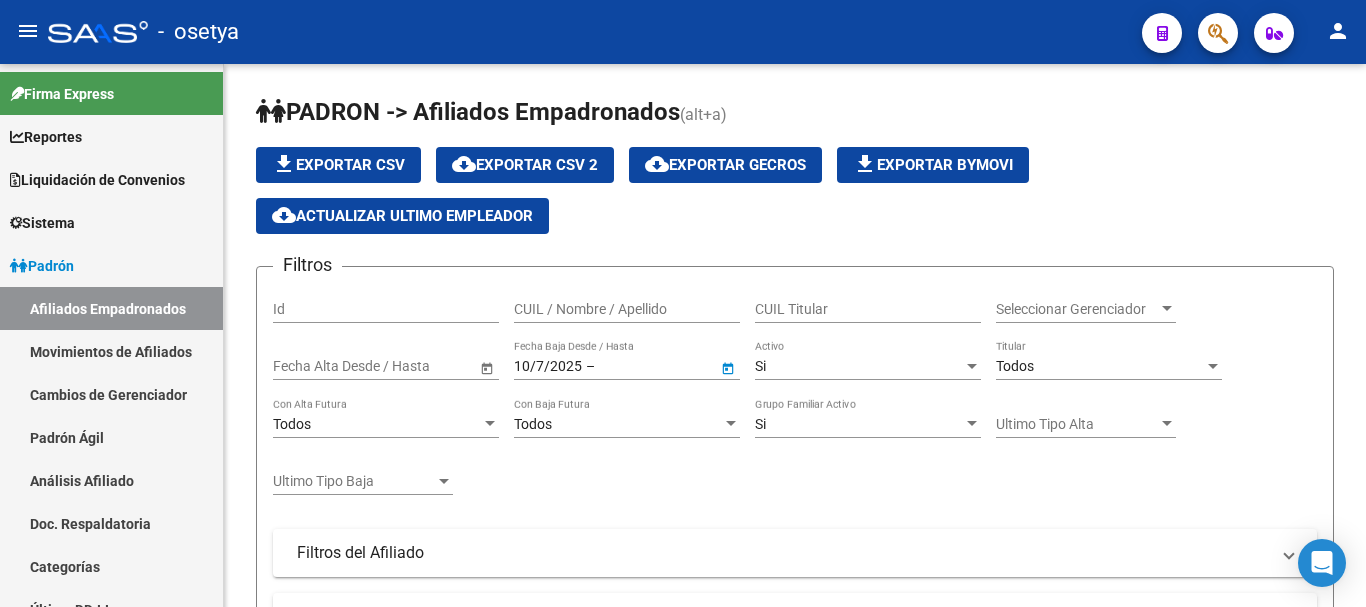 type on "5/8/2025" 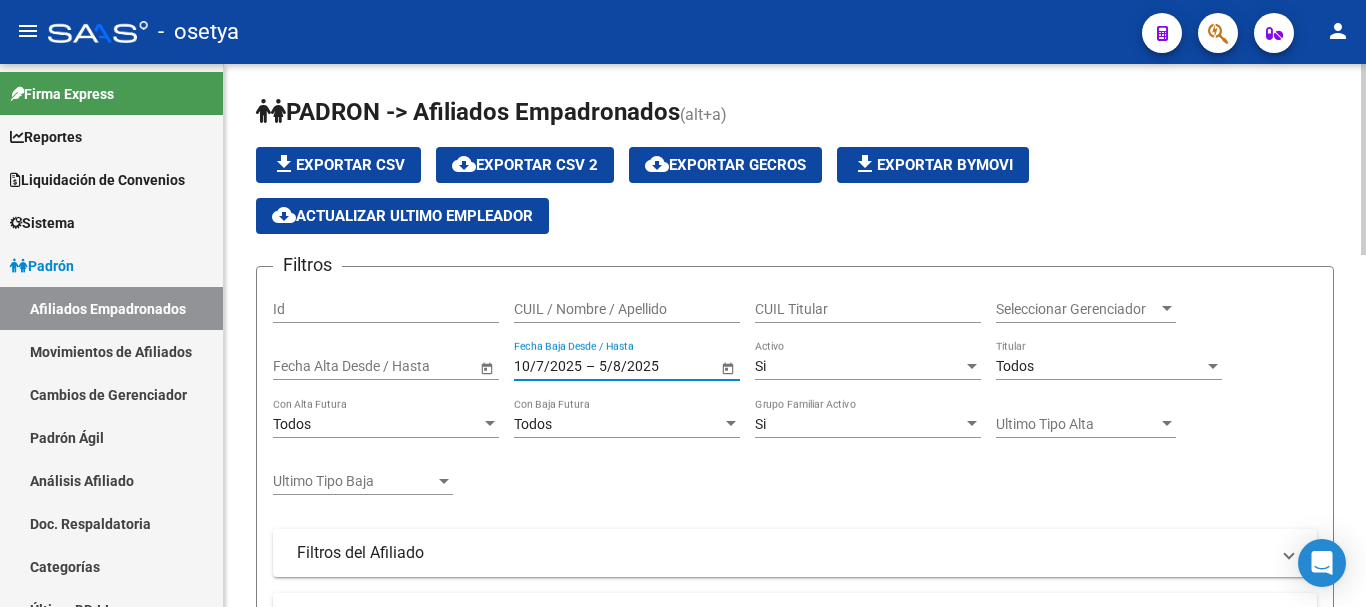 click on "Si Activo" 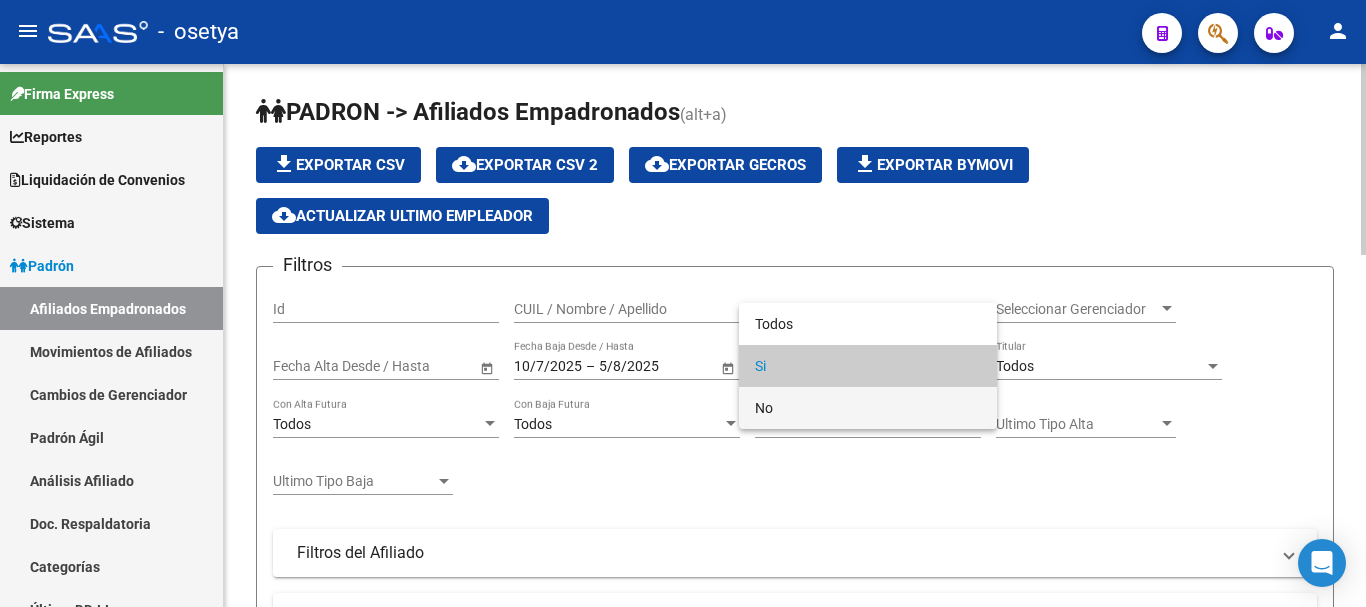click on "No" at bounding box center [868, 408] 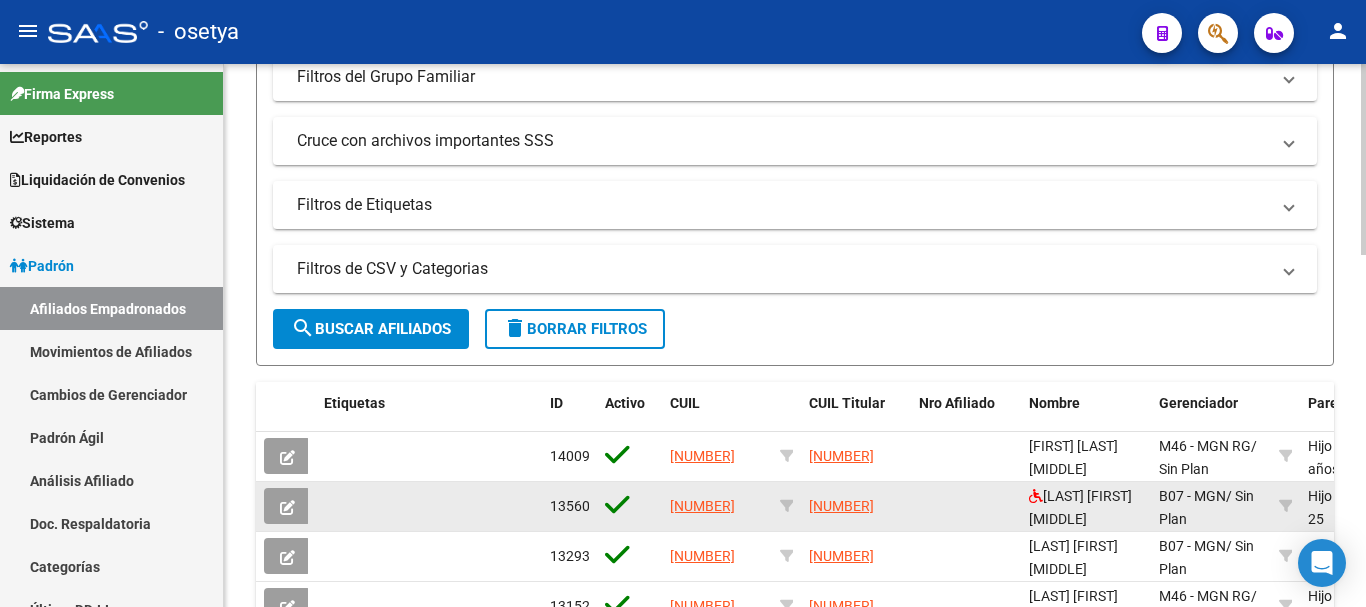 scroll, scrollTop: 600, scrollLeft: 0, axis: vertical 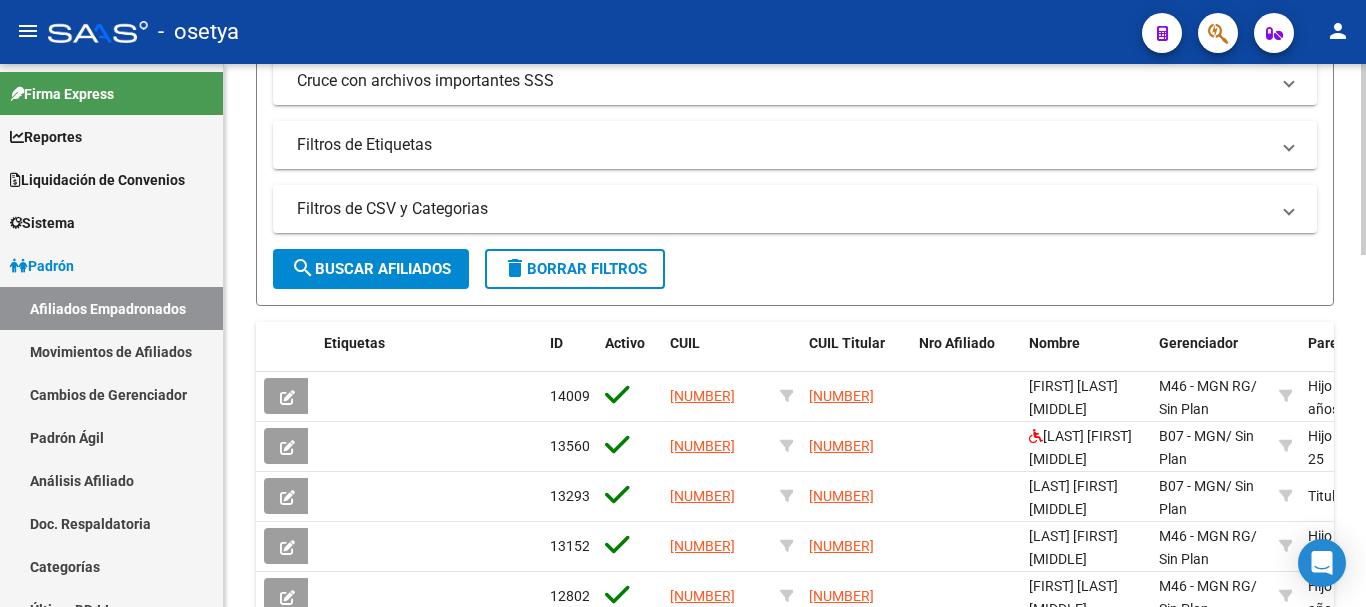 click on "search  Buscar Afiliados" 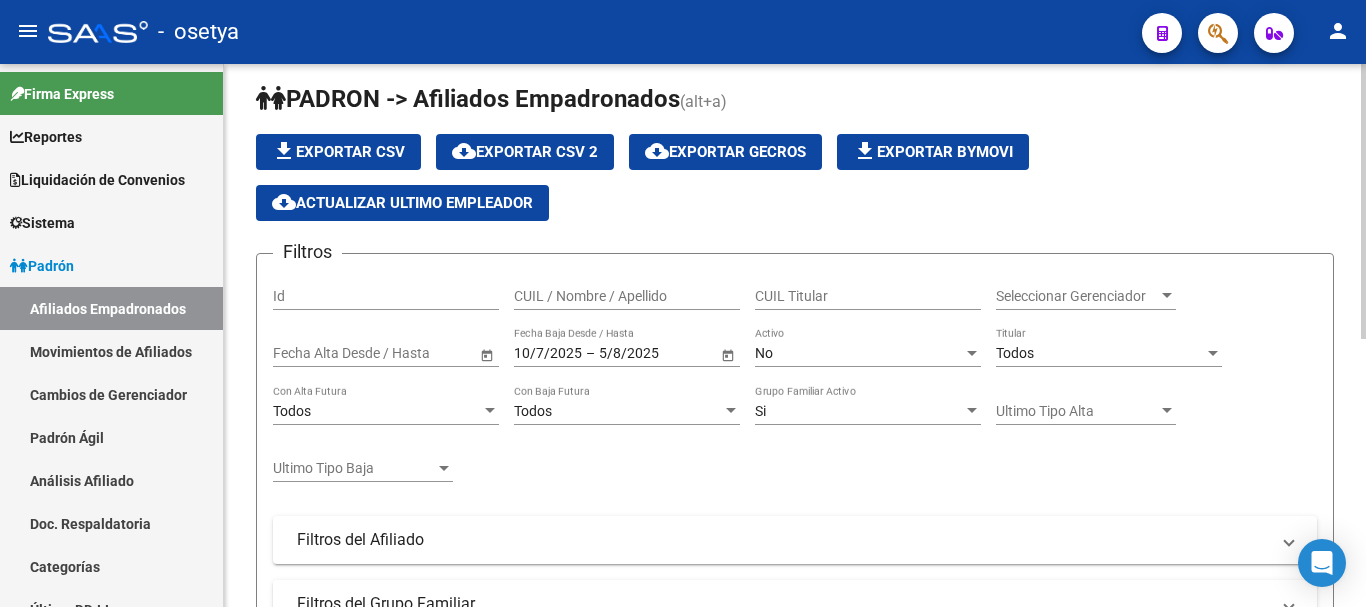 scroll, scrollTop: 0, scrollLeft: 0, axis: both 